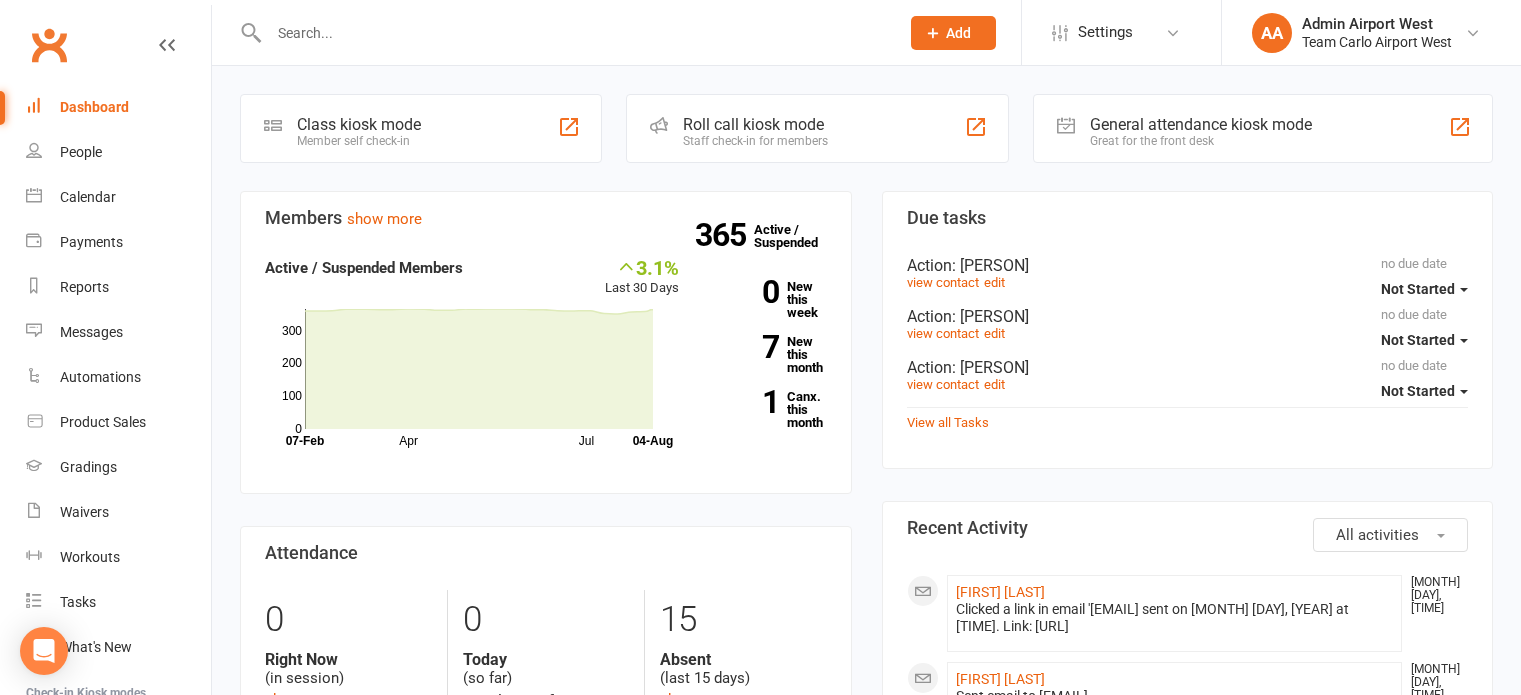 scroll, scrollTop: 0, scrollLeft: 0, axis: both 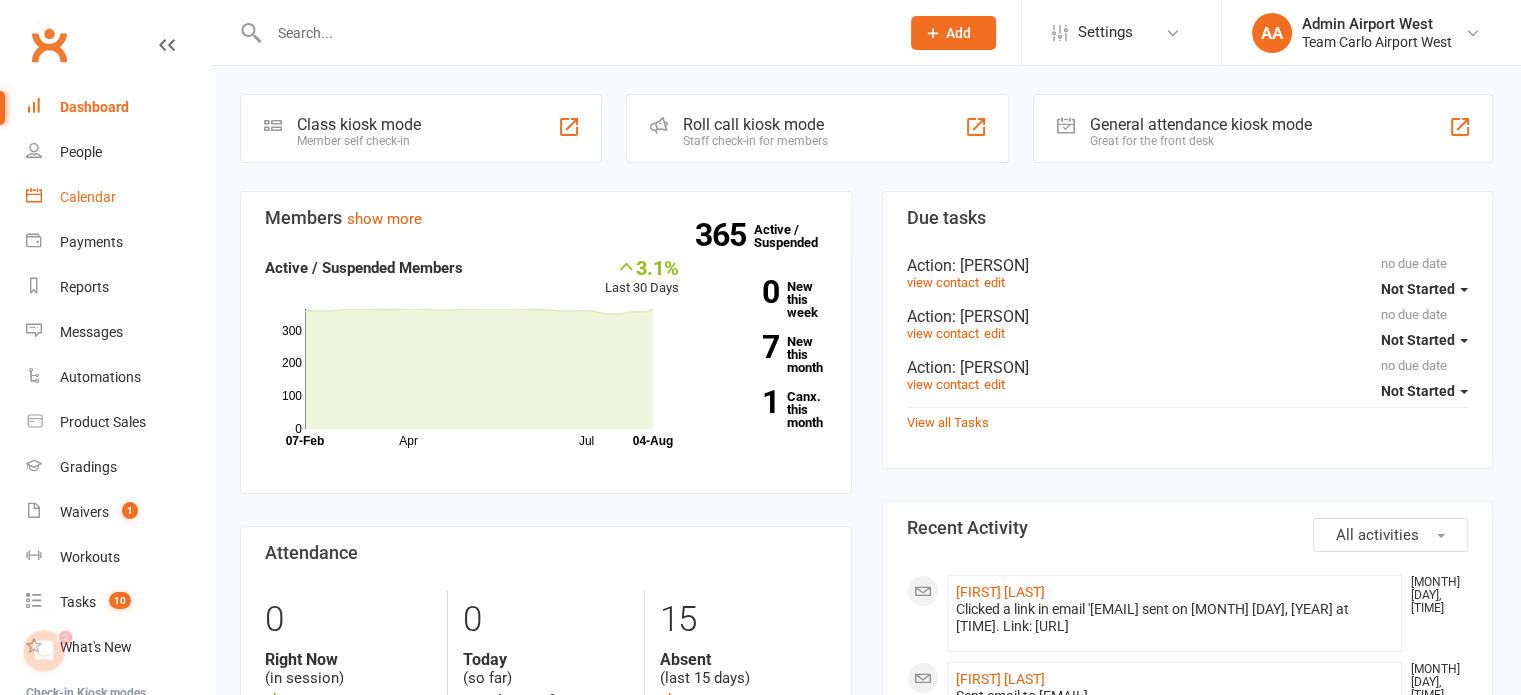 click on "Calendar" at bounding box center [88, 197] 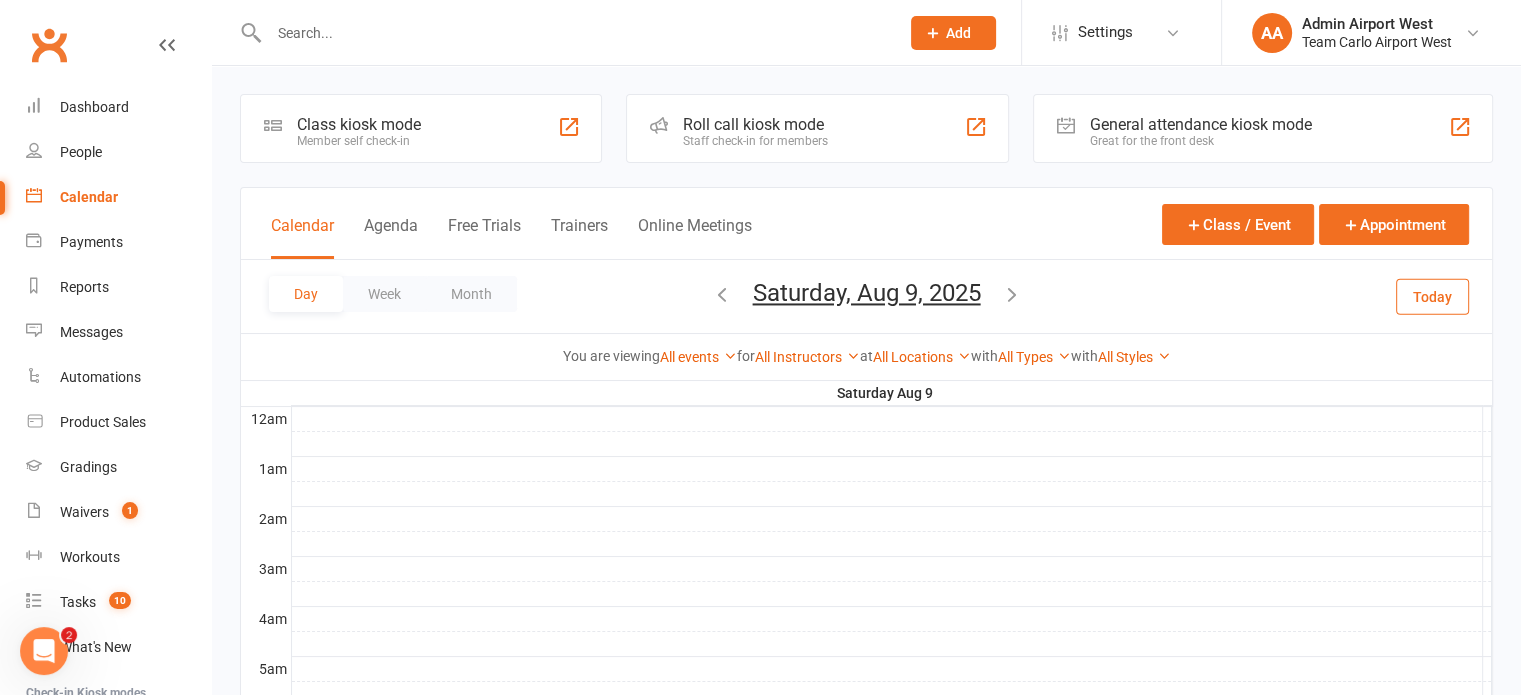 click on "Saturday, Aug 9, 2025" at bounding box center [867, 293] 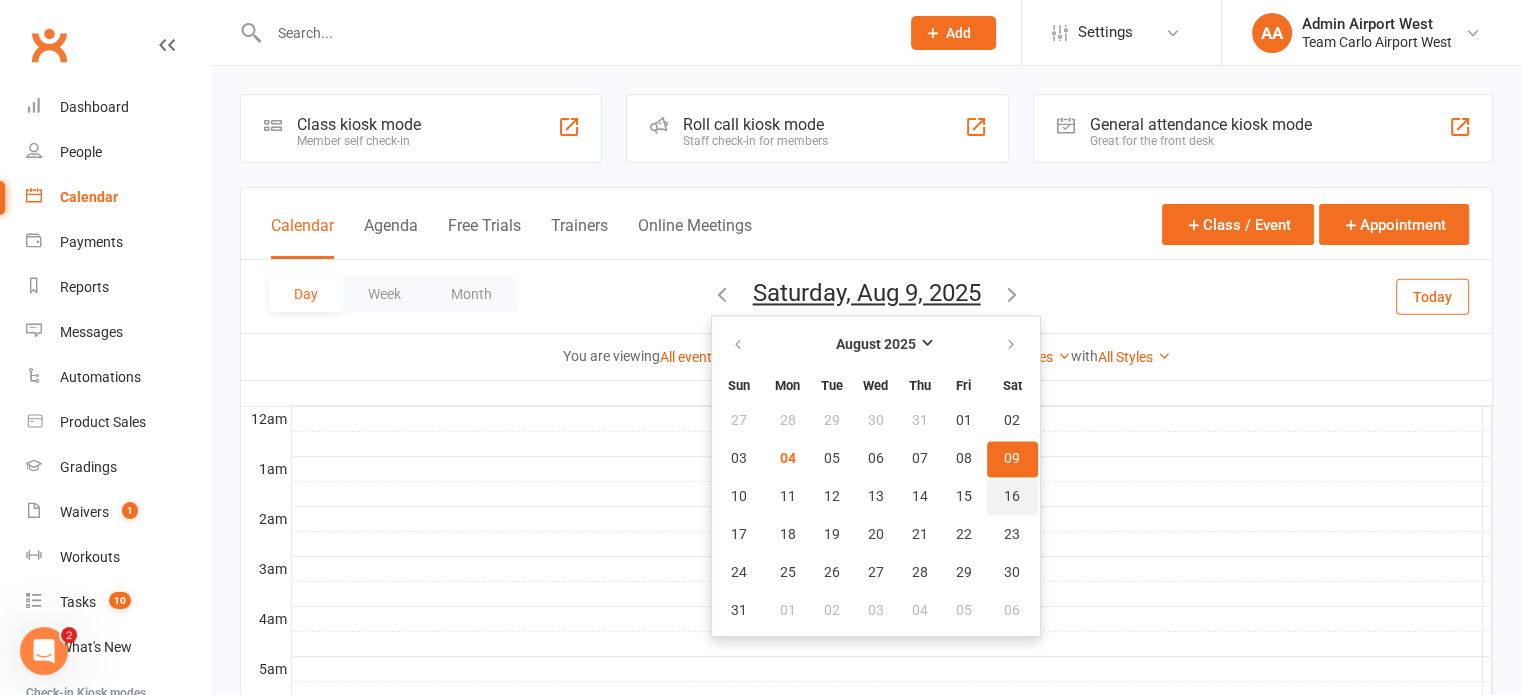 click on "16" at bounding box center (1012, 497) 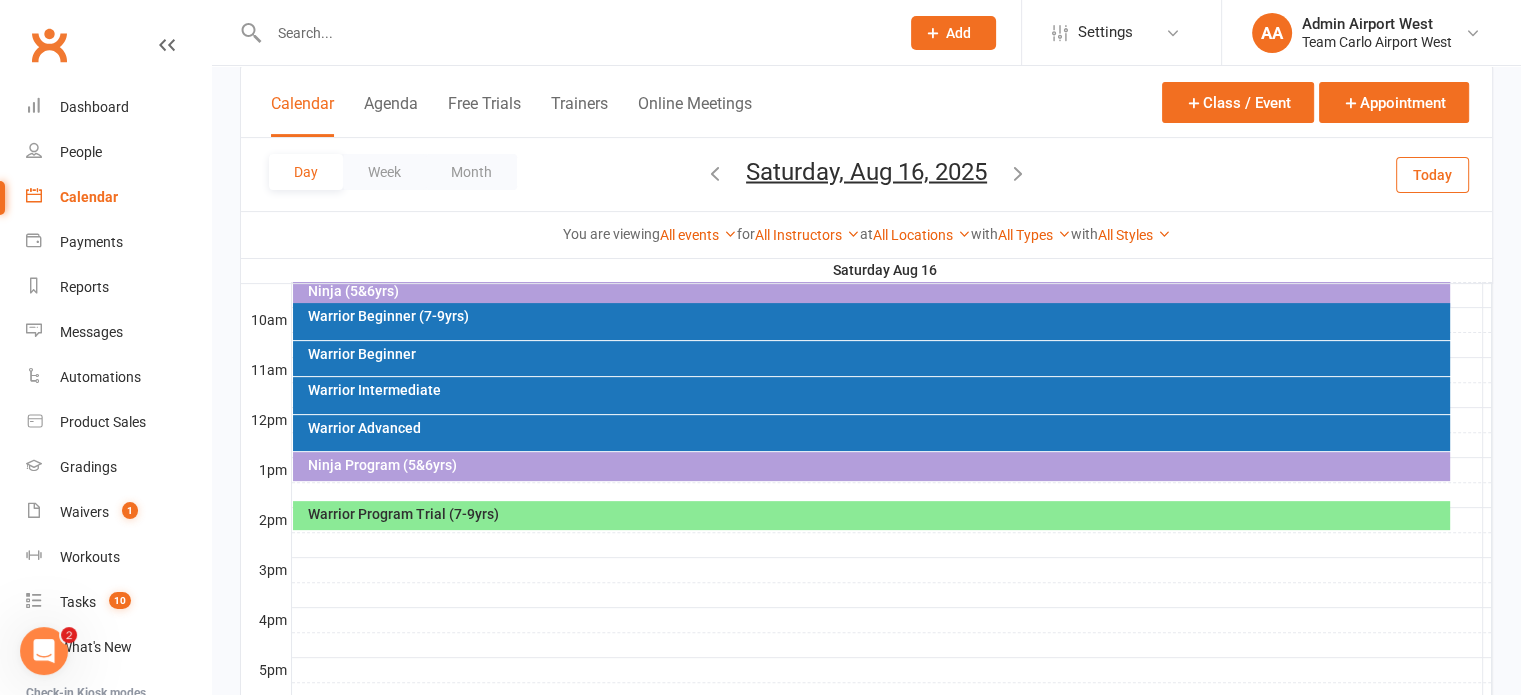 scroll, scrollTop: 600, scrollLeft: 0, axis: vertical 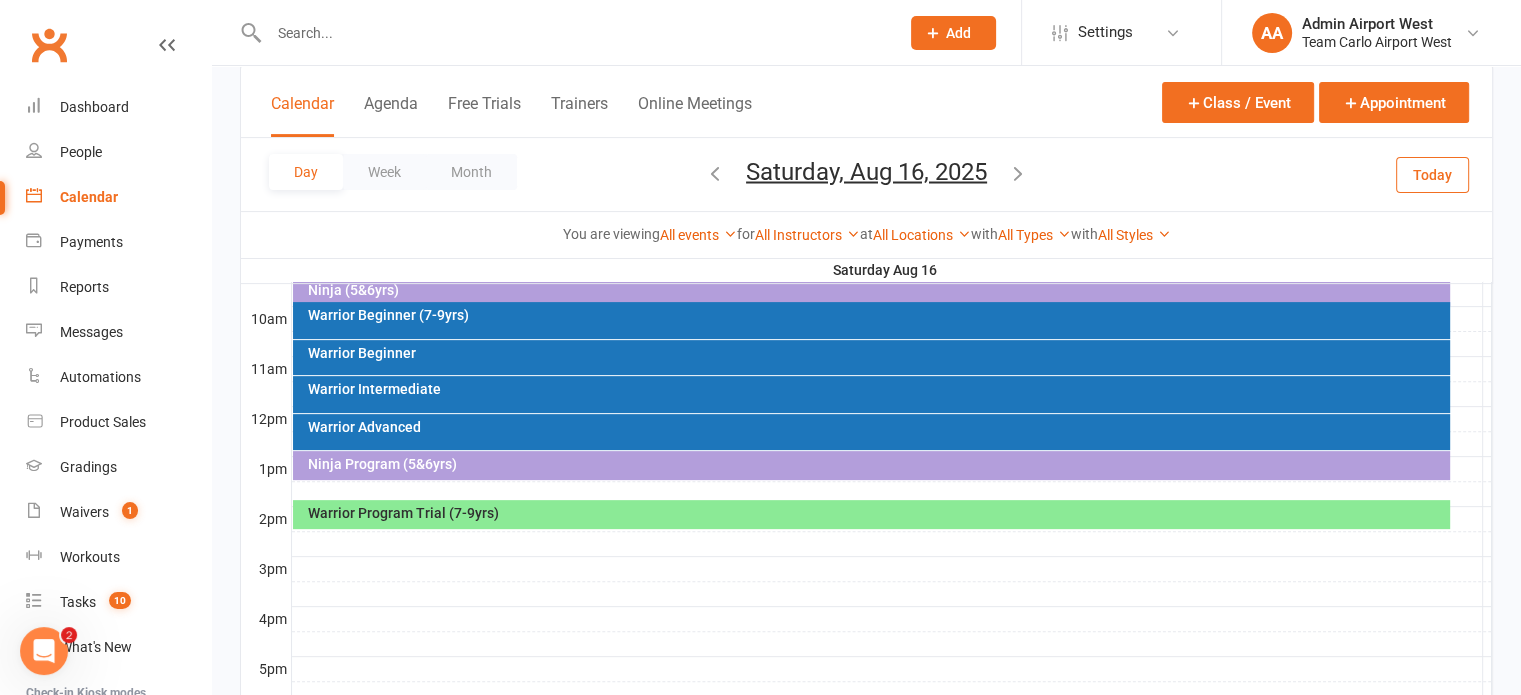 click on "Warrior Program Trial (7-9yrs)" at bounding box center (876, 513) 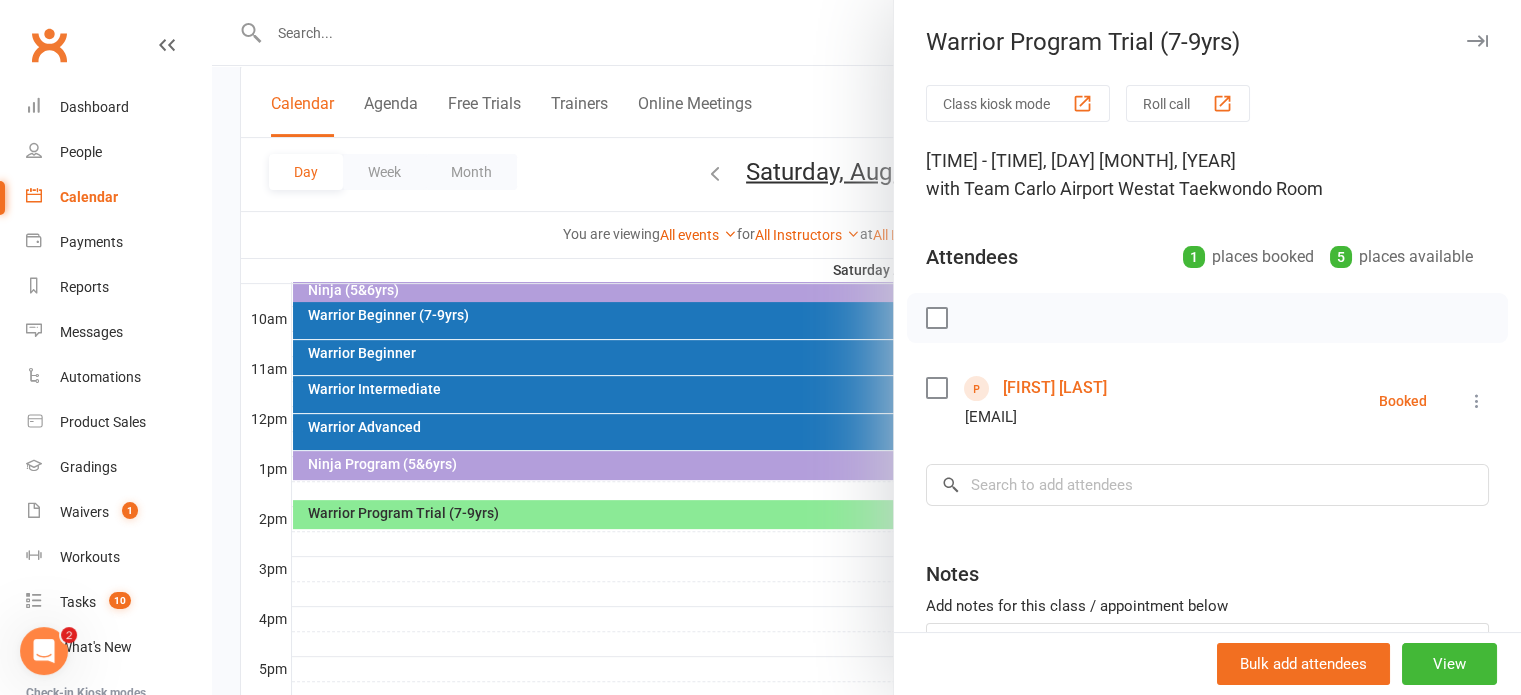 click on "[FIRST] [LAST]" at bounding box center (1055, 388) 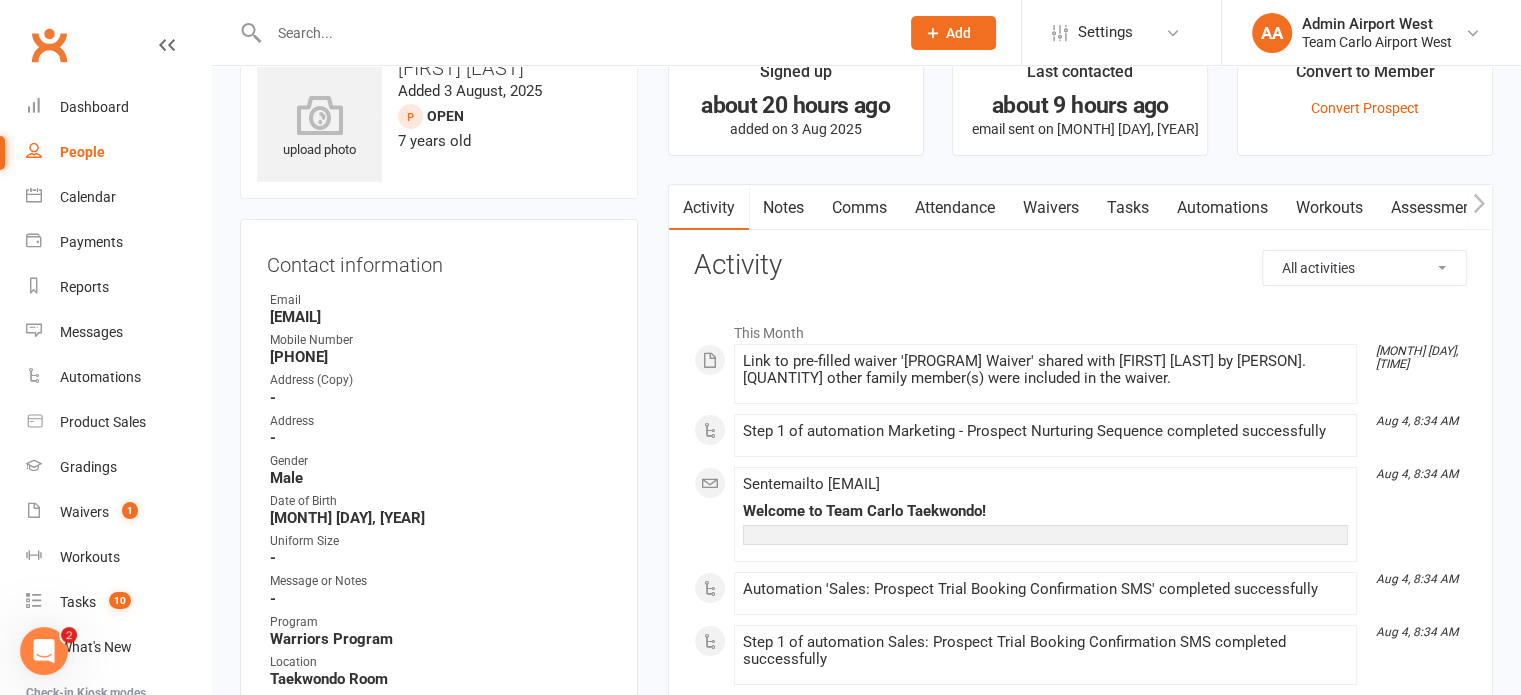 scroll, scrollTop: 0, scrollLeft: 0, axis: both 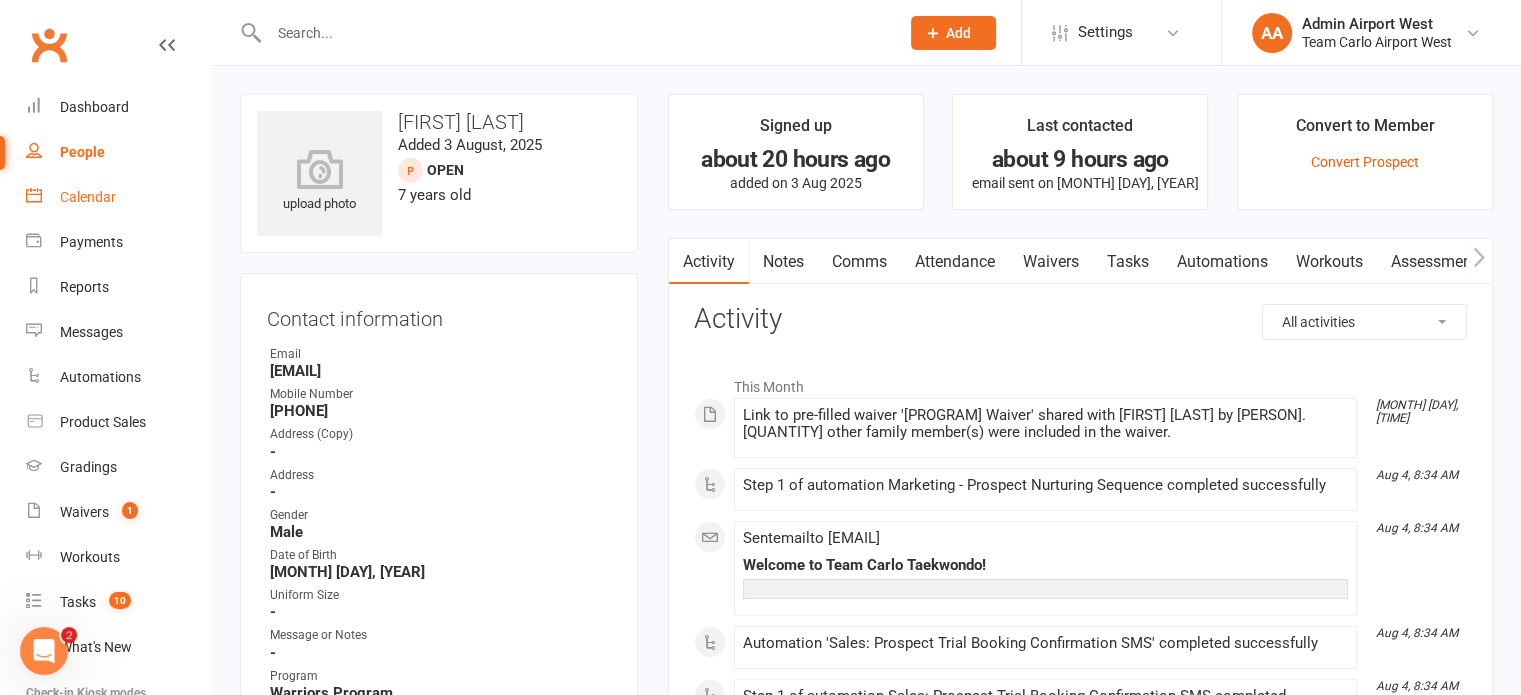 click on "Calendar" at bounding box center [88, 197] 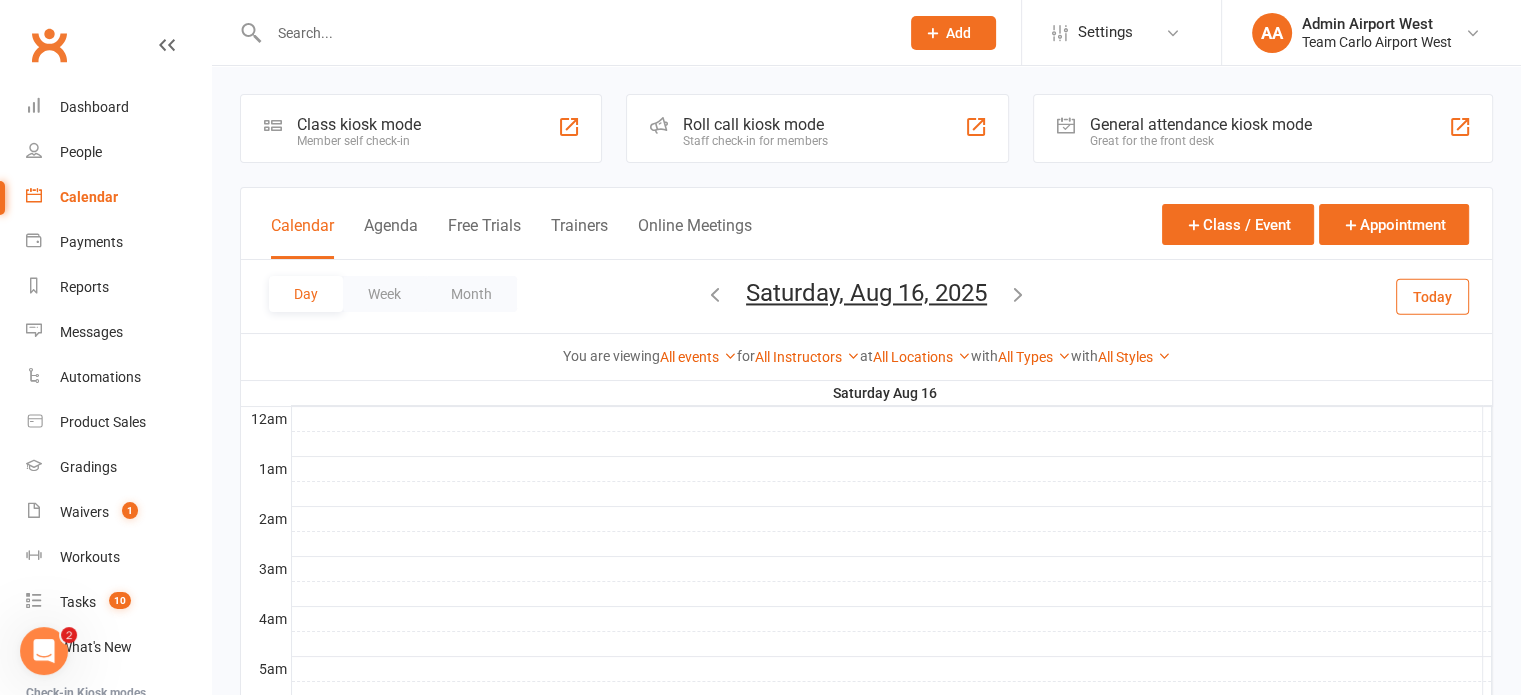 click on "Saturday, Aug 16, 2025" at bounding box center (866, 293) 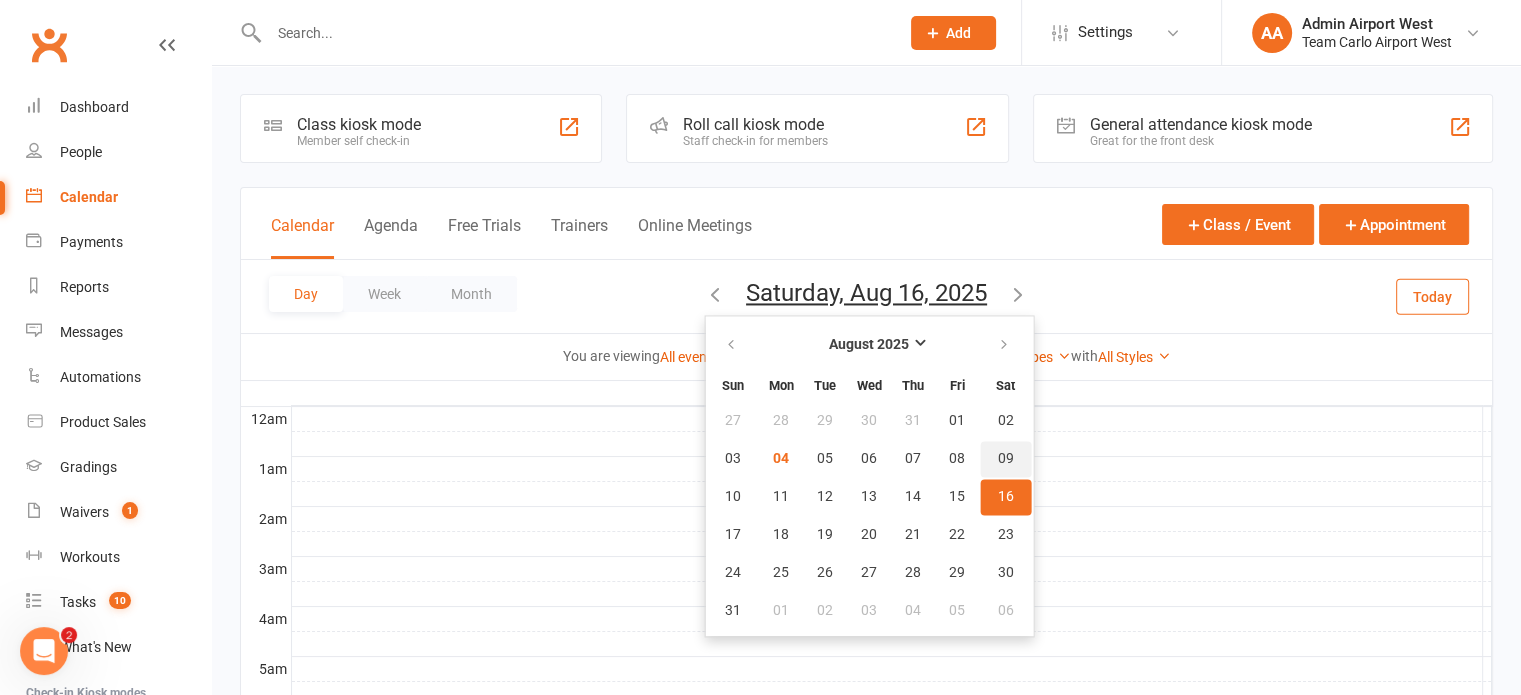 click on "09" at bounding box center [1005, 459] 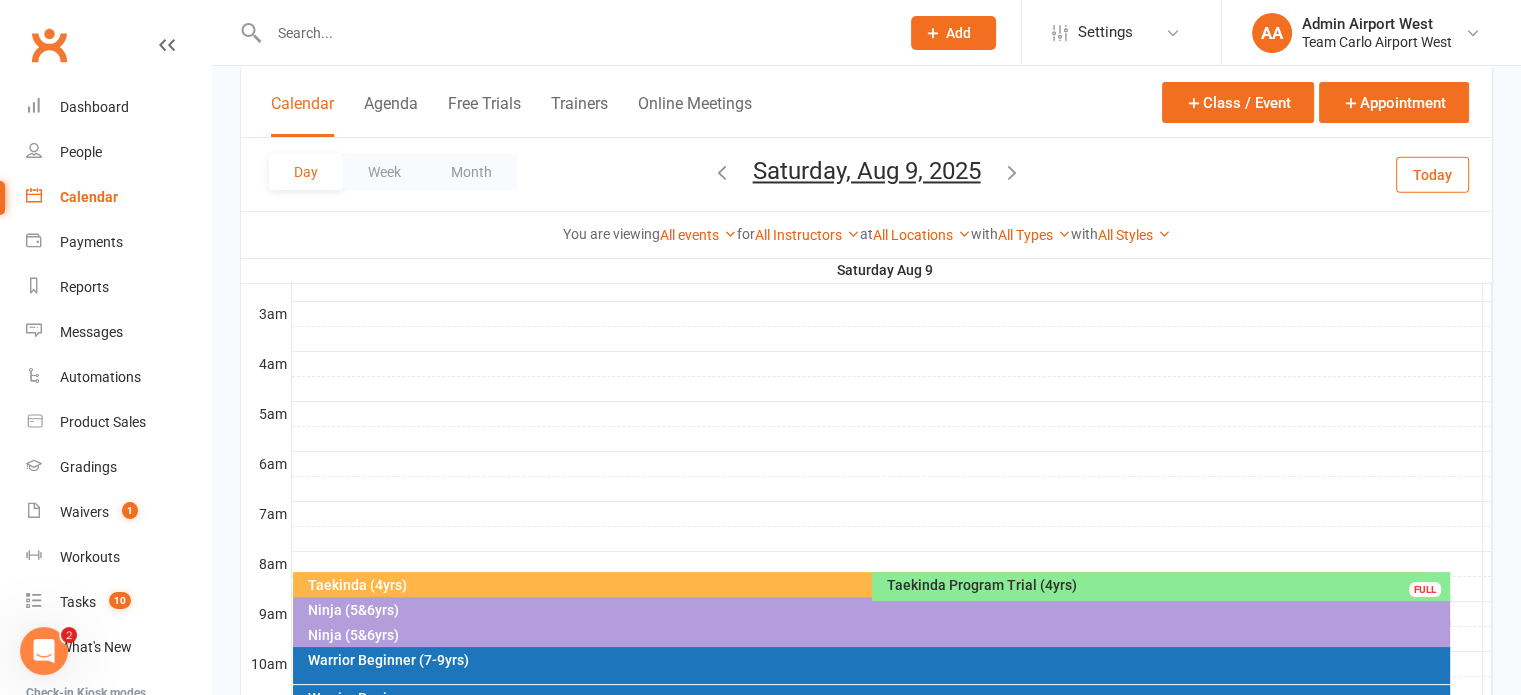 scroll, scrollTop: 500, scrollLeft: 0, axis: vertical 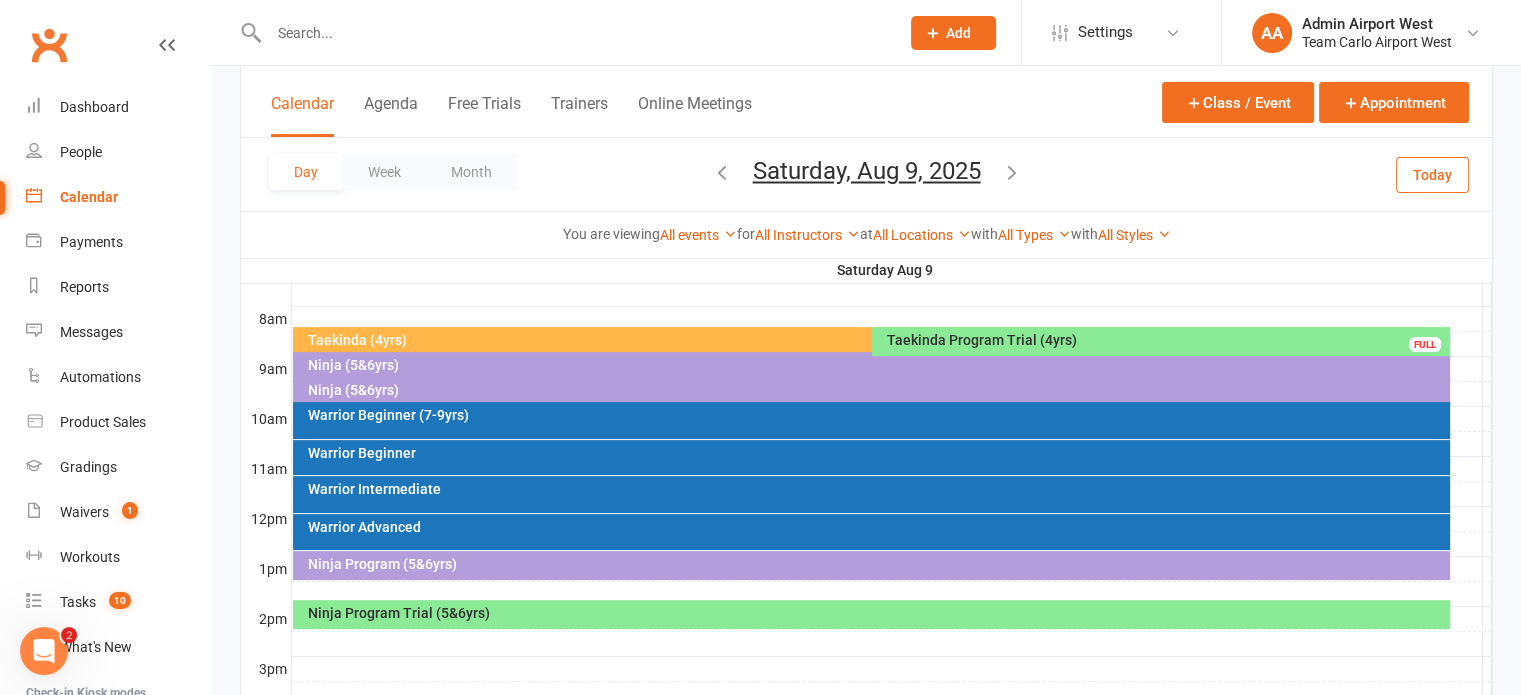 click on "Ninja Program Trial (5&6yrs)" at bounding box center (876, 613) 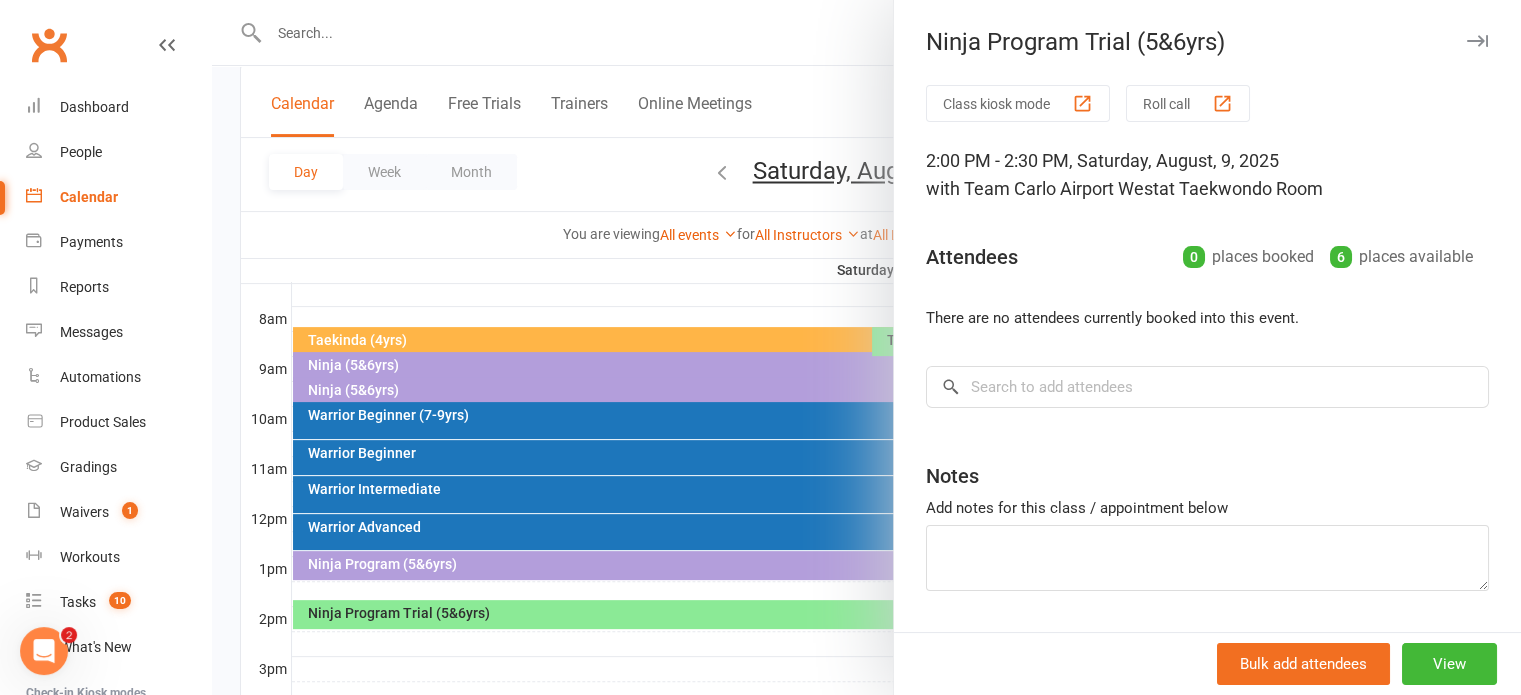 click at bounding box center [866, 347] 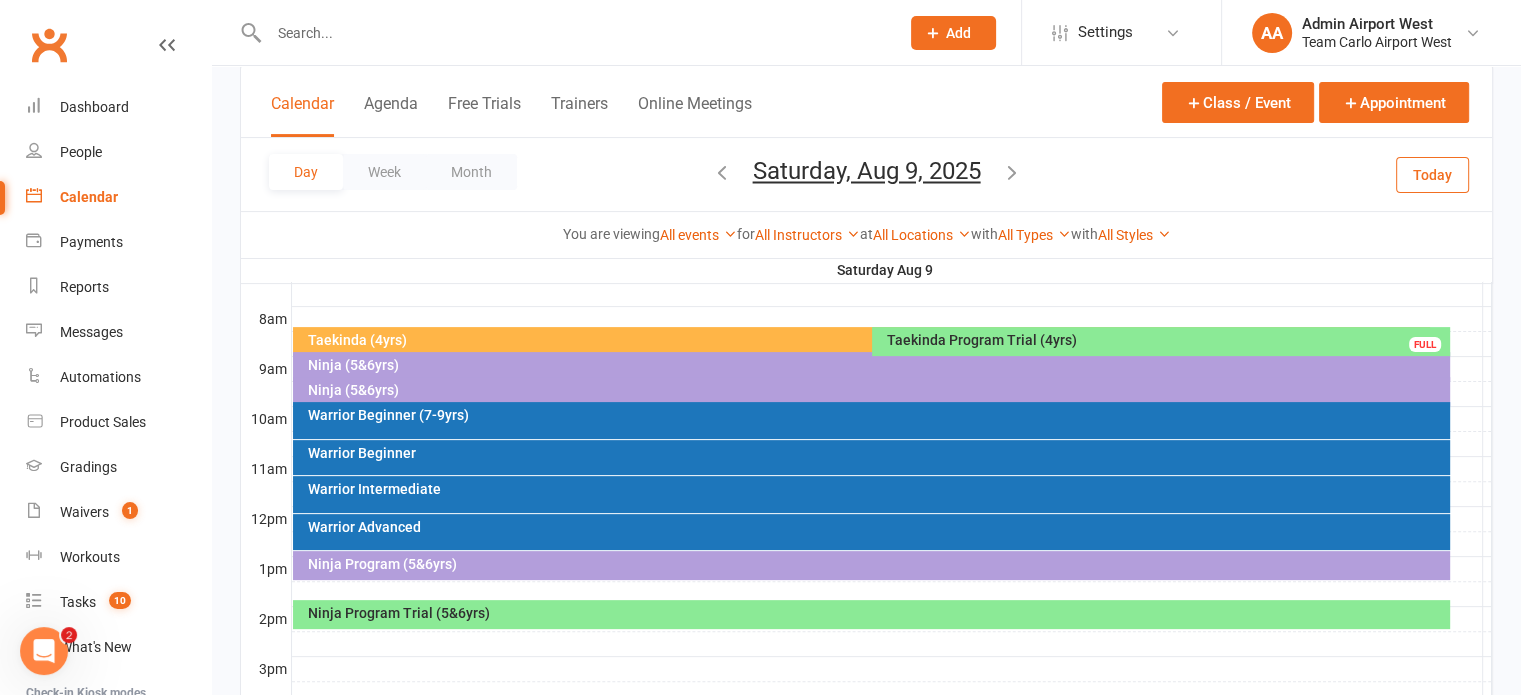 click on "Ninja Program Trial (5&6yrs)" at bounding box center [871, 614] 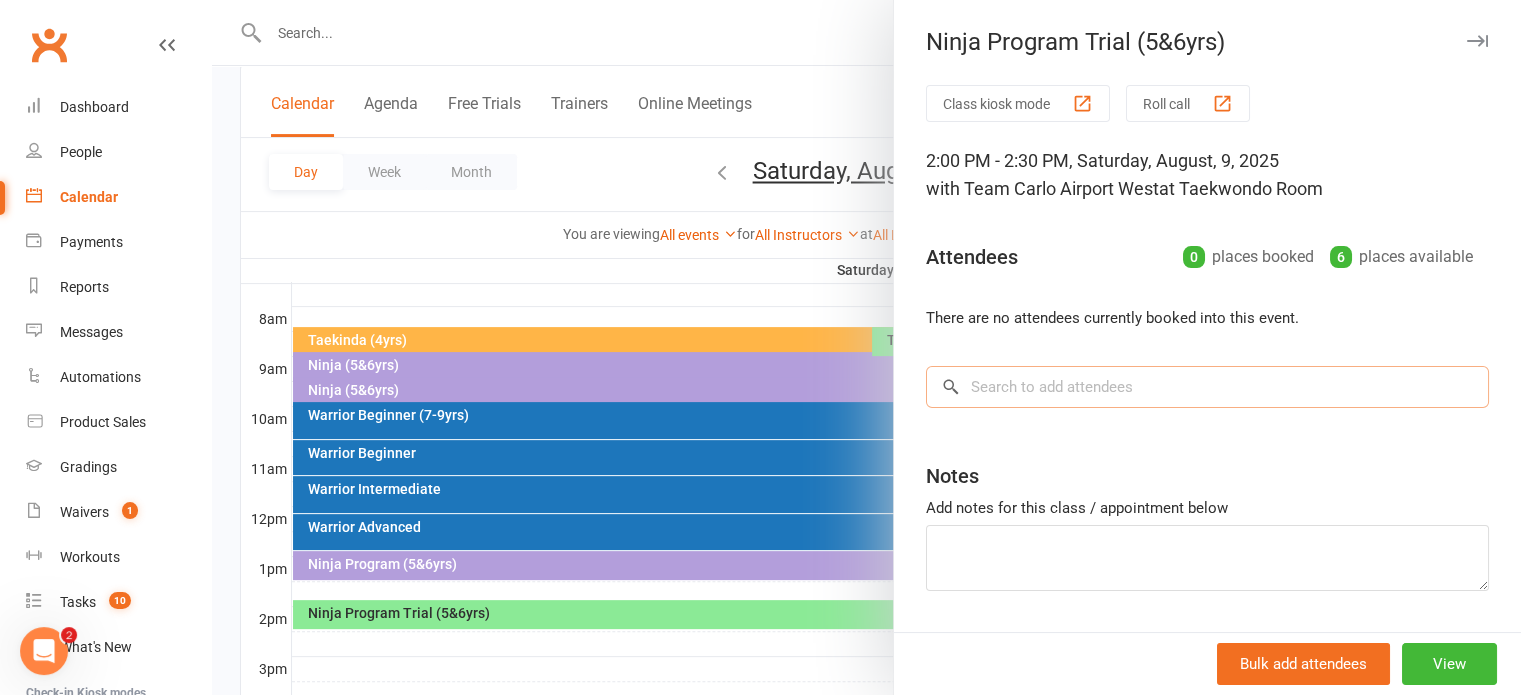 click at bounding box center [1207, 387] 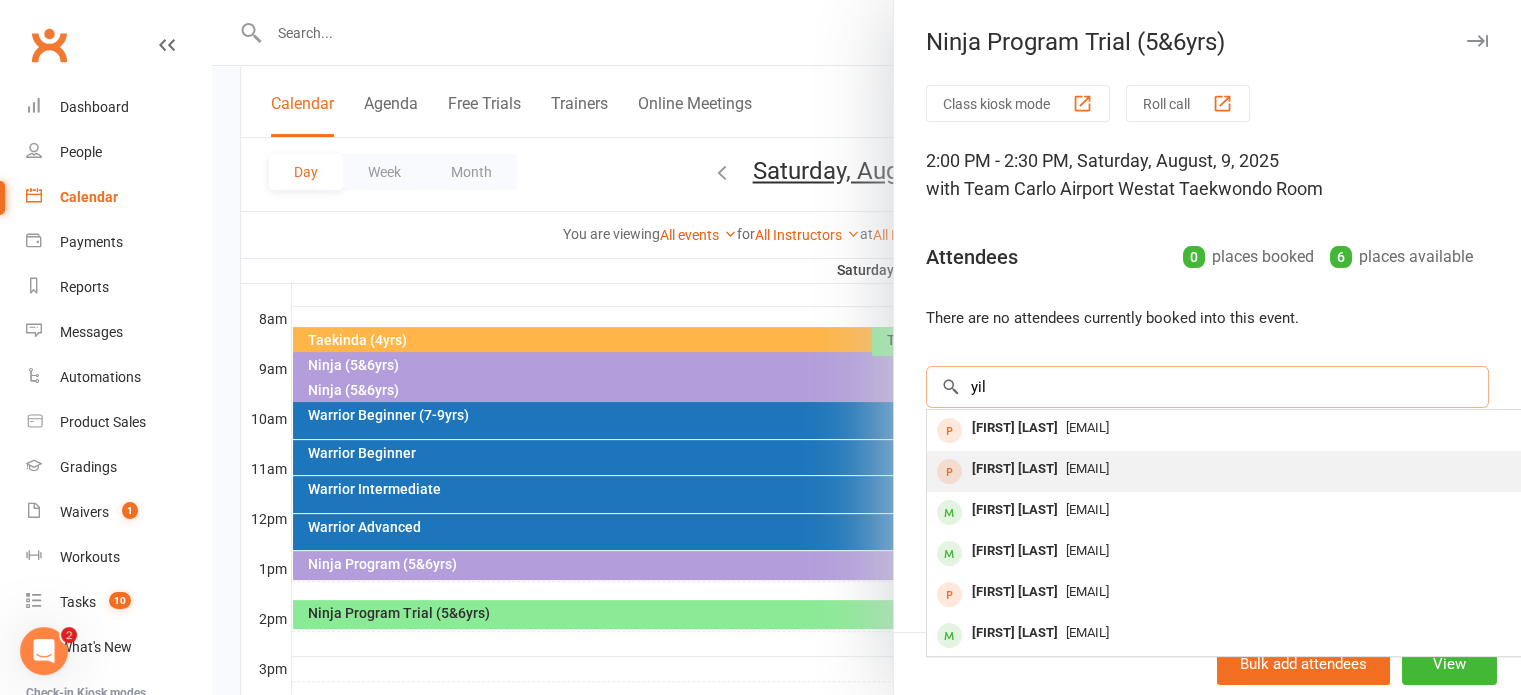 type on "yil" 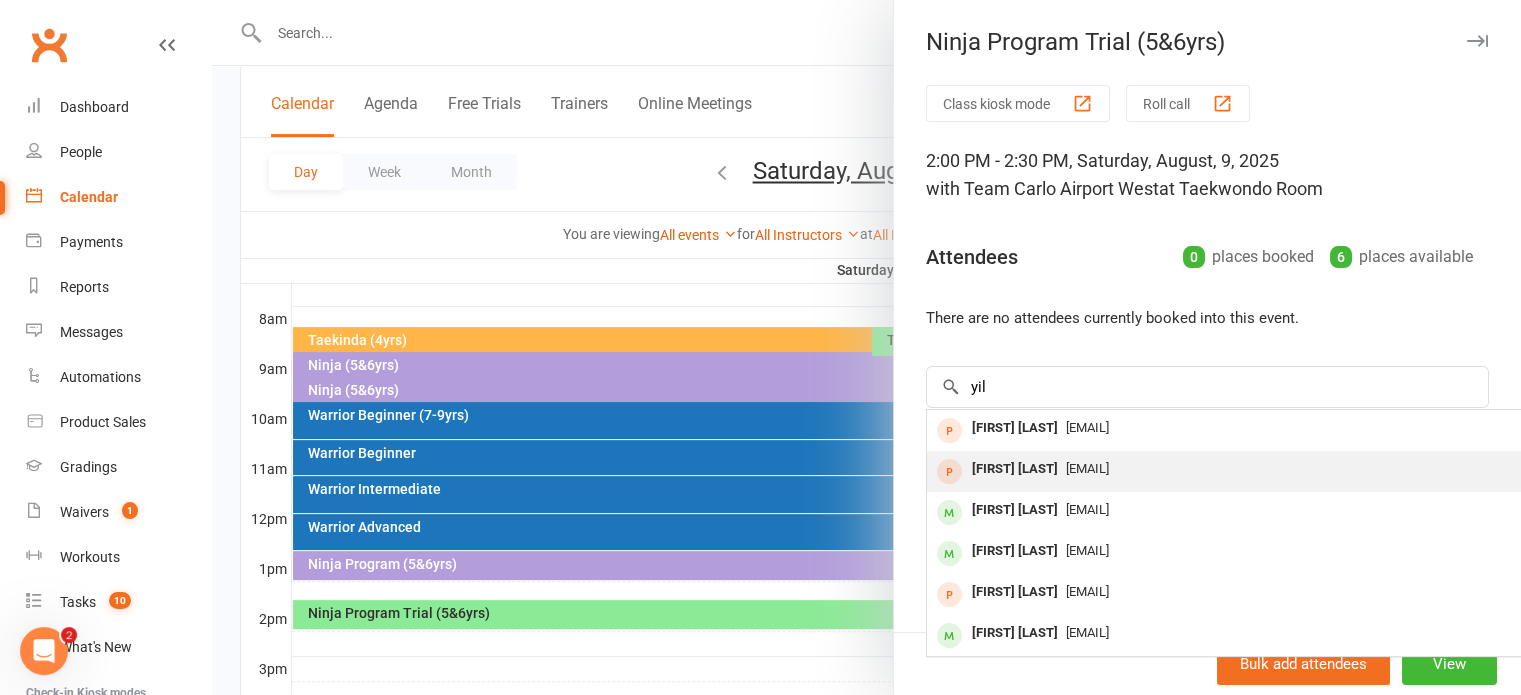 click on "[FIRST] [LAST]" at bounding box center [1015, 469] 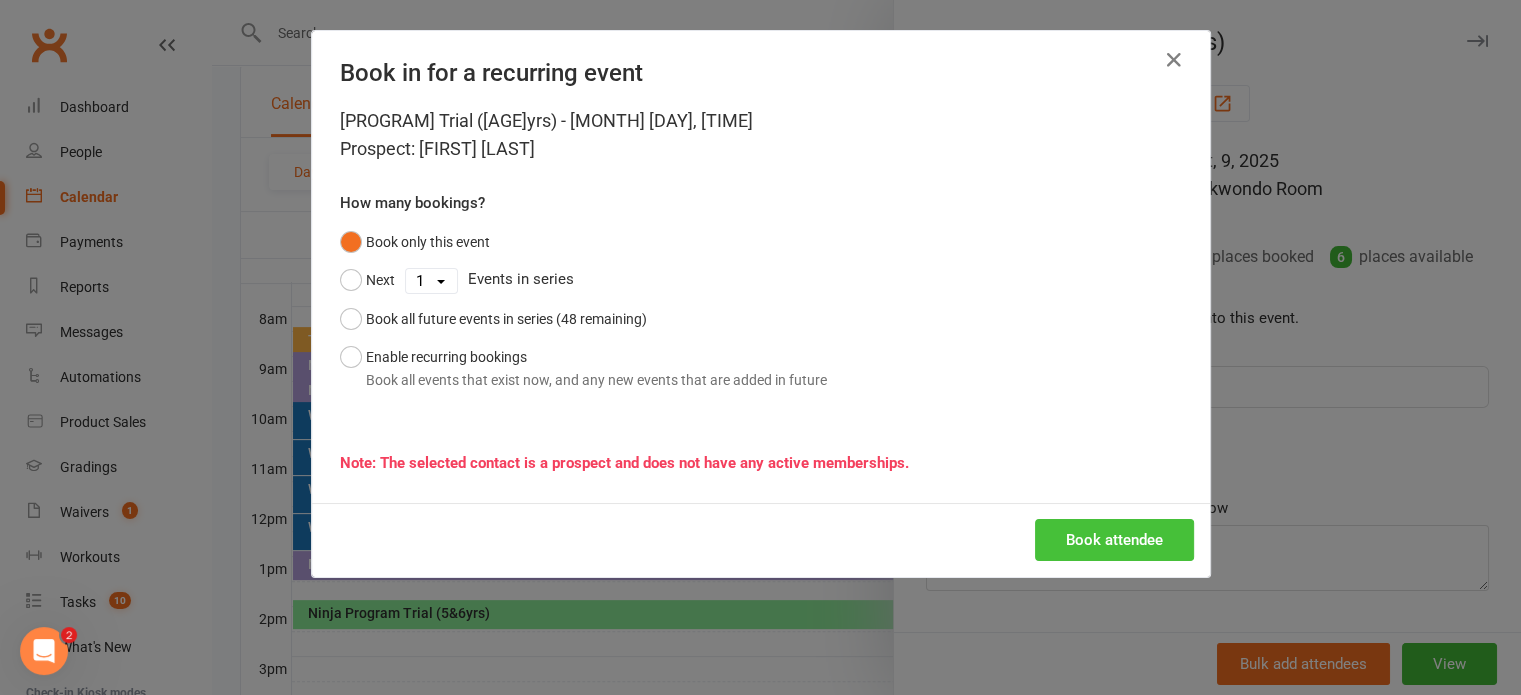 click on "Book attendee" at bounding box center (1114, 540) 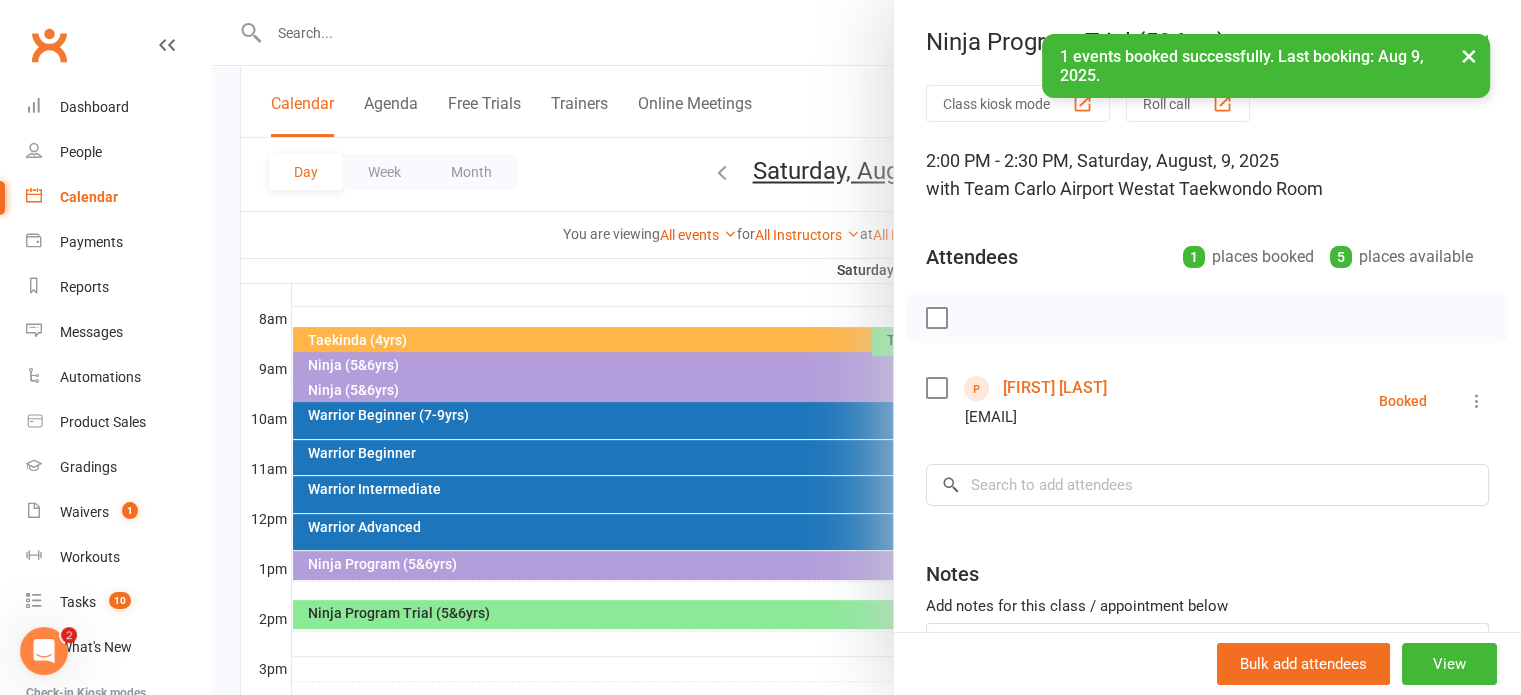 click at bounding box center [866, 347] 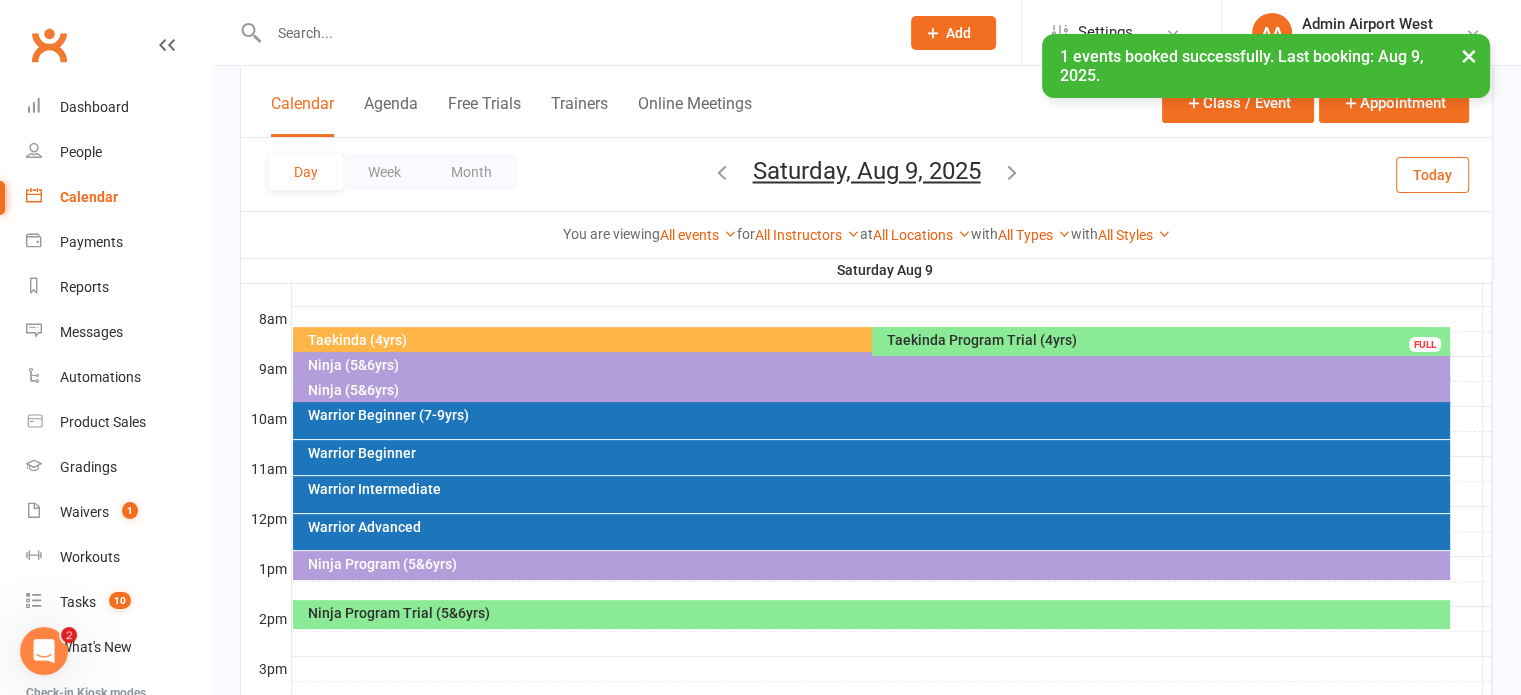 click on "Saturday, Aug 9, 2025" at bounding box center (867, 171) 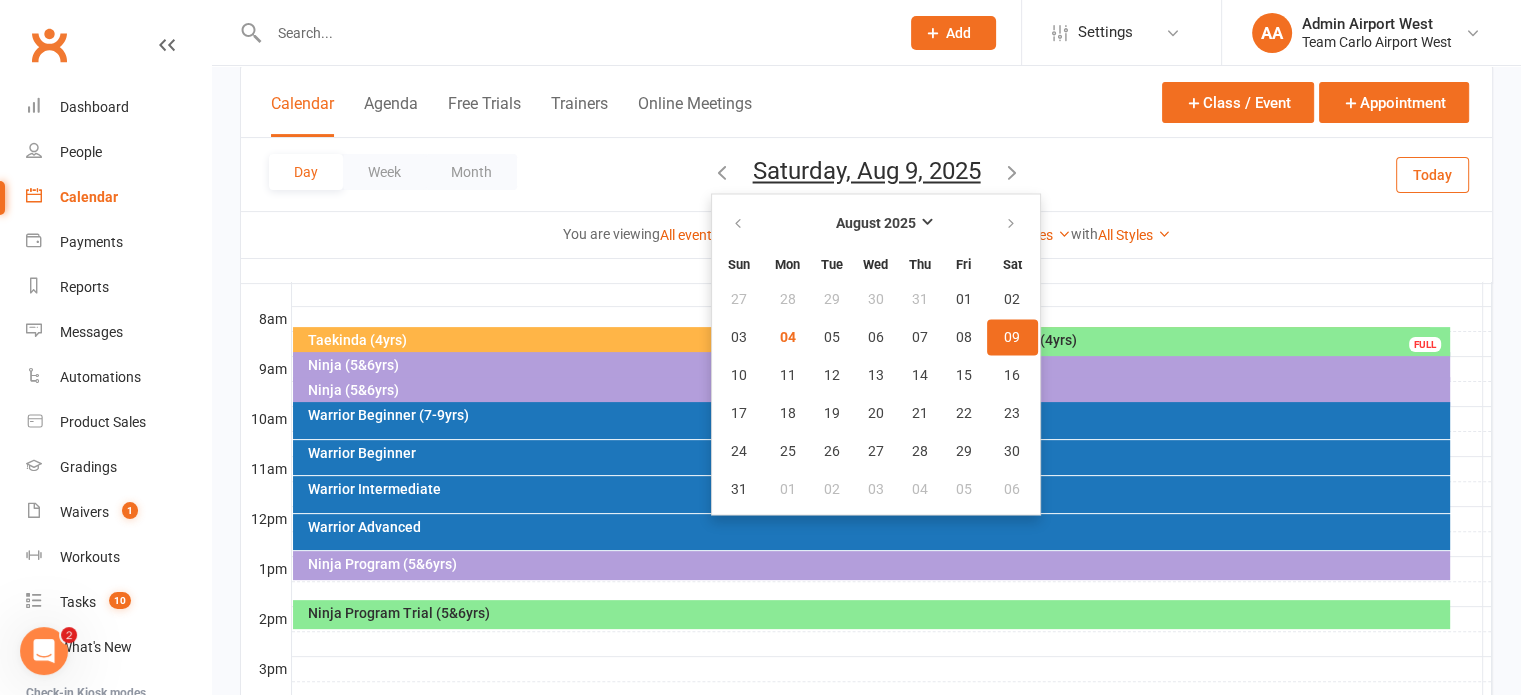 click on "Ninja Program Trial (5&6yrs)" at bounding box center [871, 614] 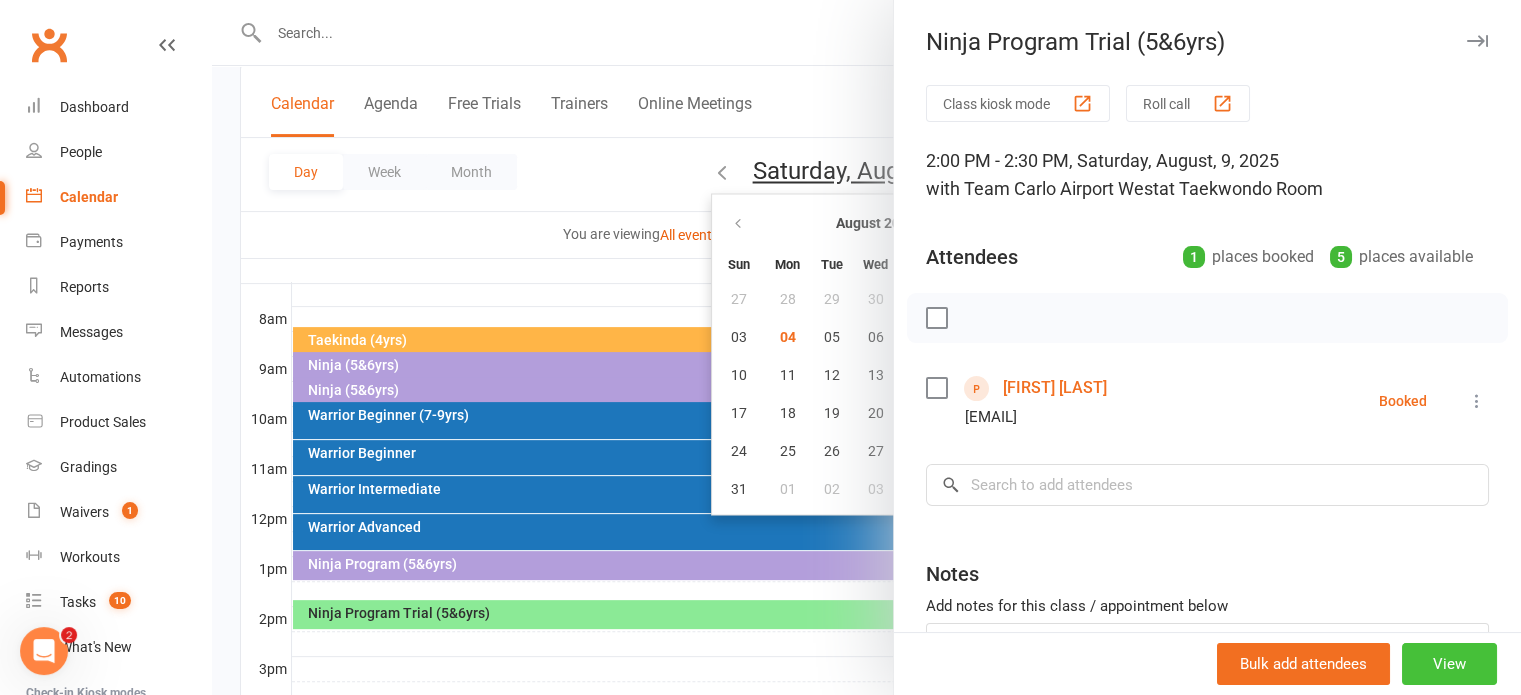 click on "View" at bounding box center [1449, 664] 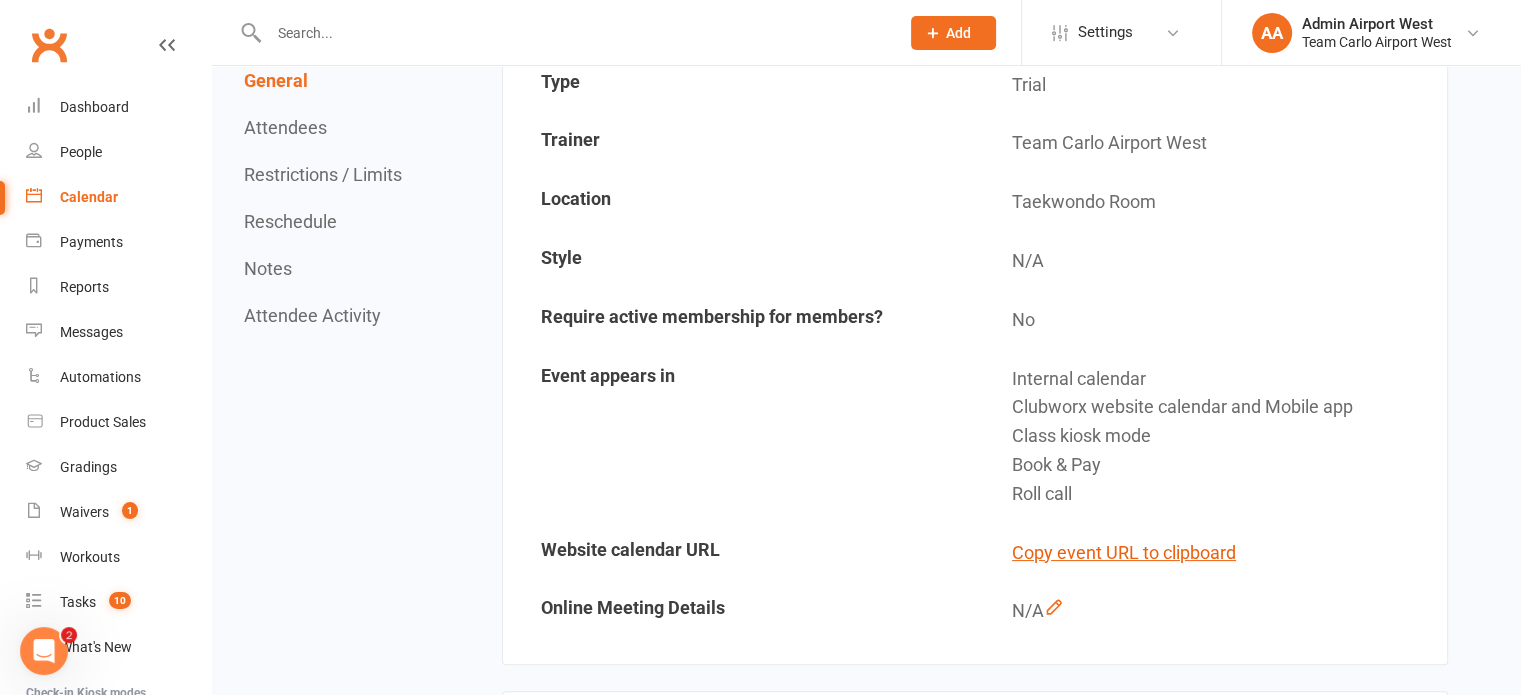 scroll, scrollTop: 0, scrollLeft: 0, axis: both 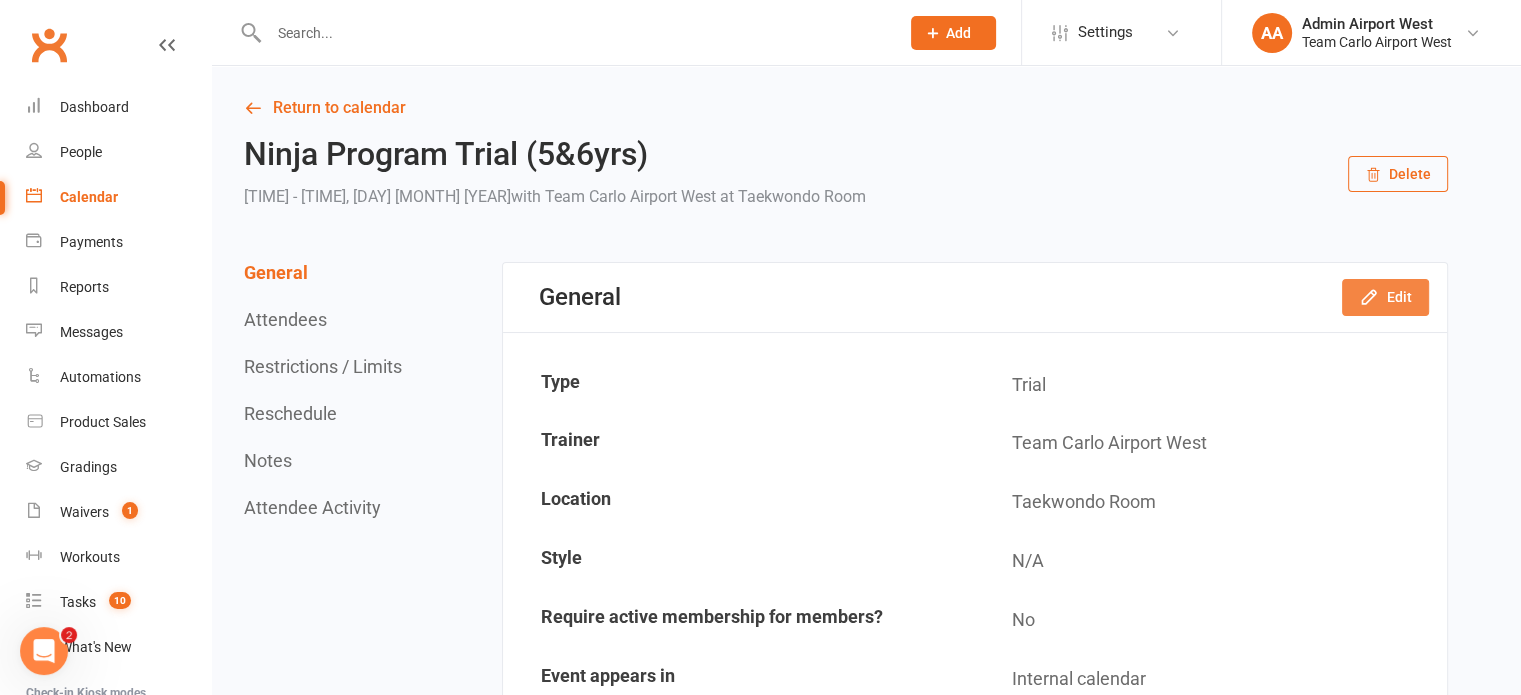 click 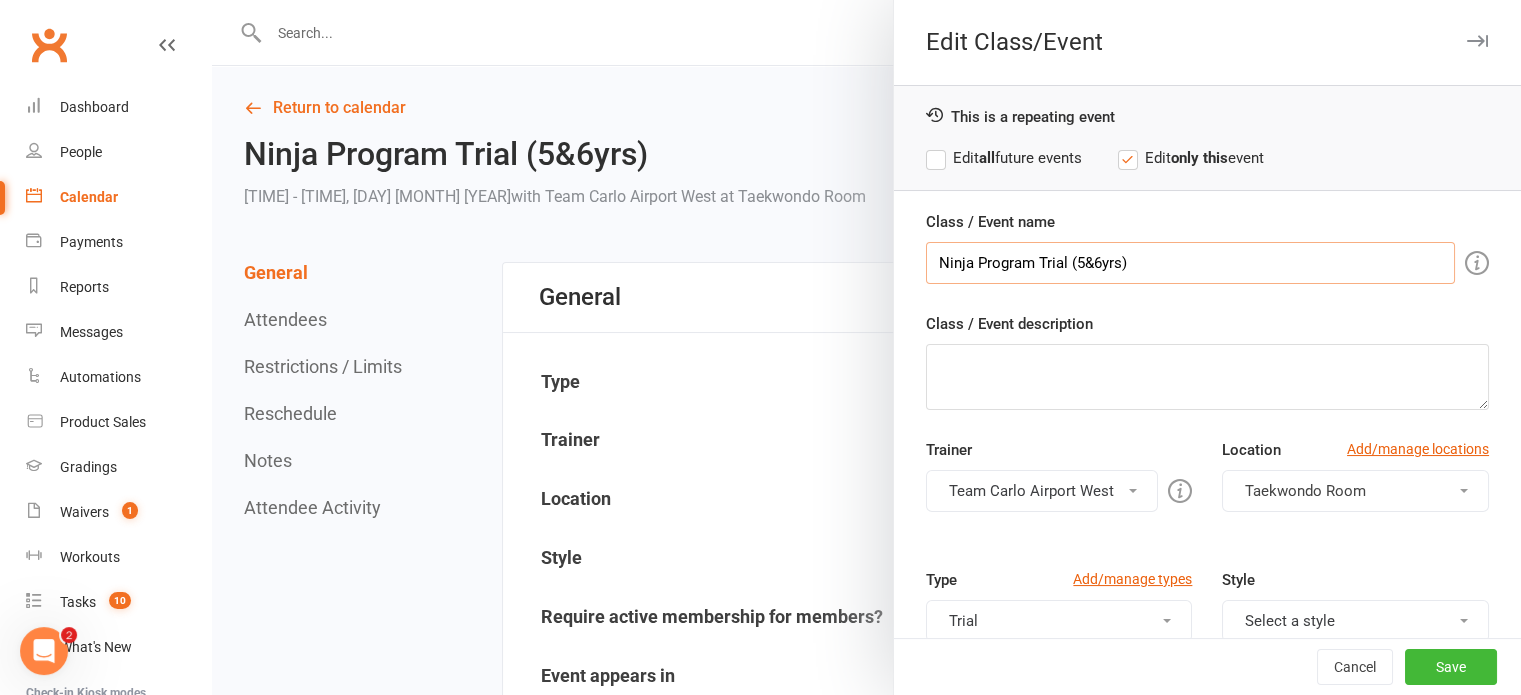 click on "Ninja Program Trial (5&6yrs)" at bounding box center [1190, 263] 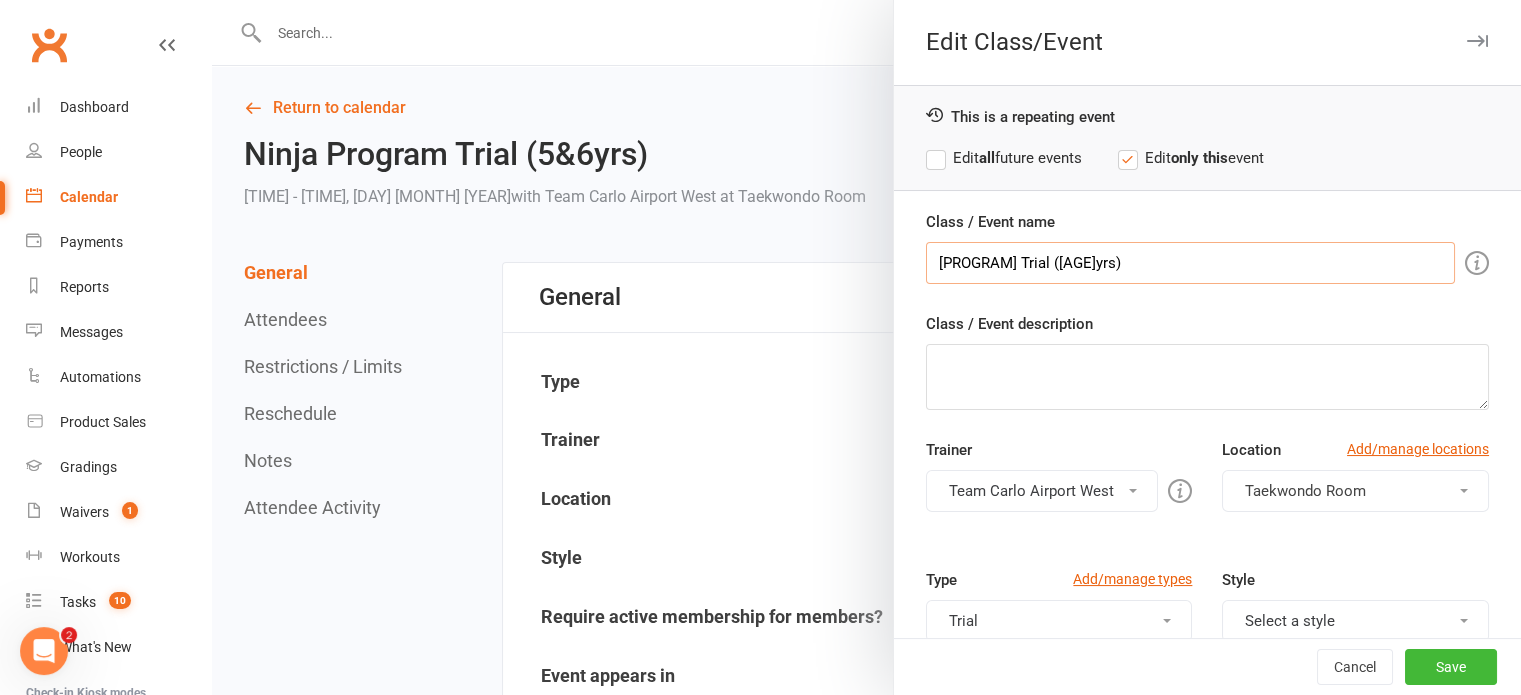 click on "[PROGRAM] Trial ([AGE]yrs)" at bounding box center [1190, 263] 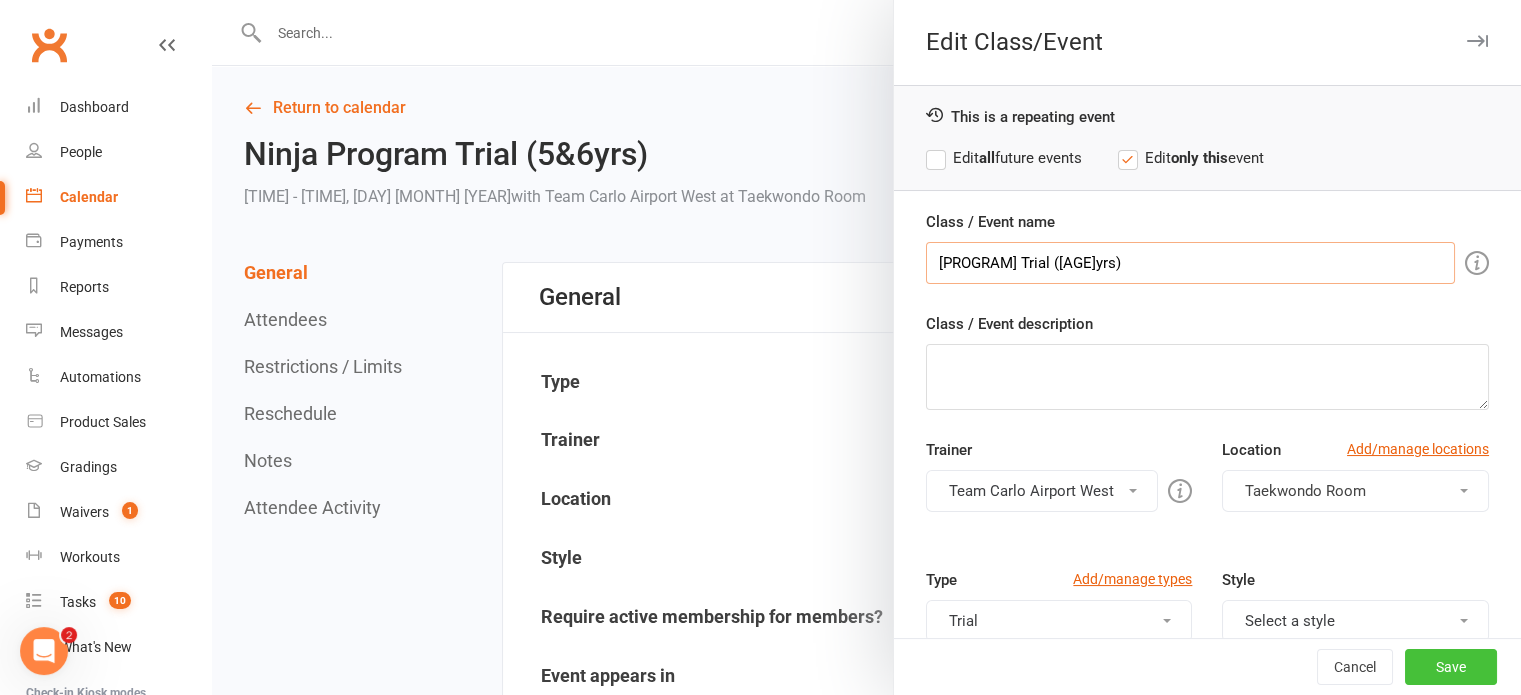 type on "[PROGRAM] Trial ([AGE]yrs)" 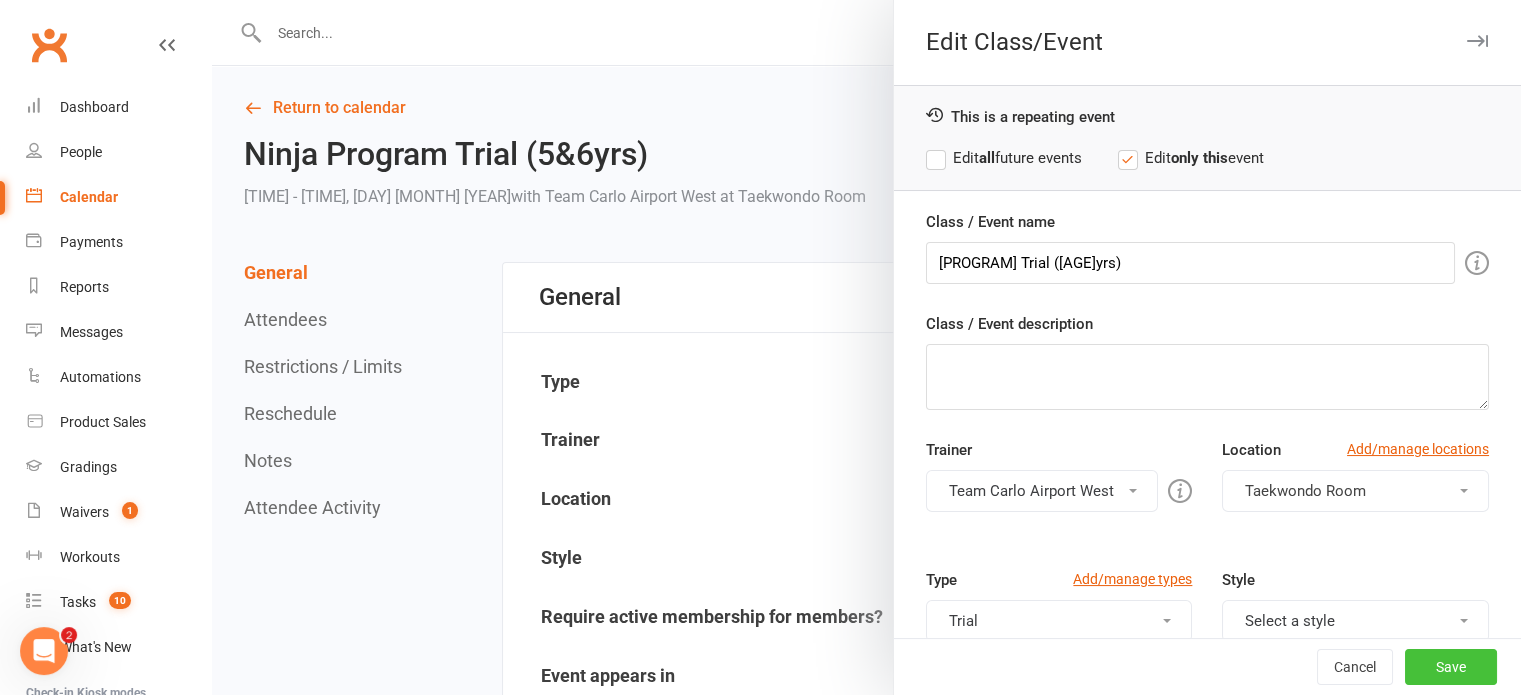 click on "Save" at bounding box center [1451, 667] 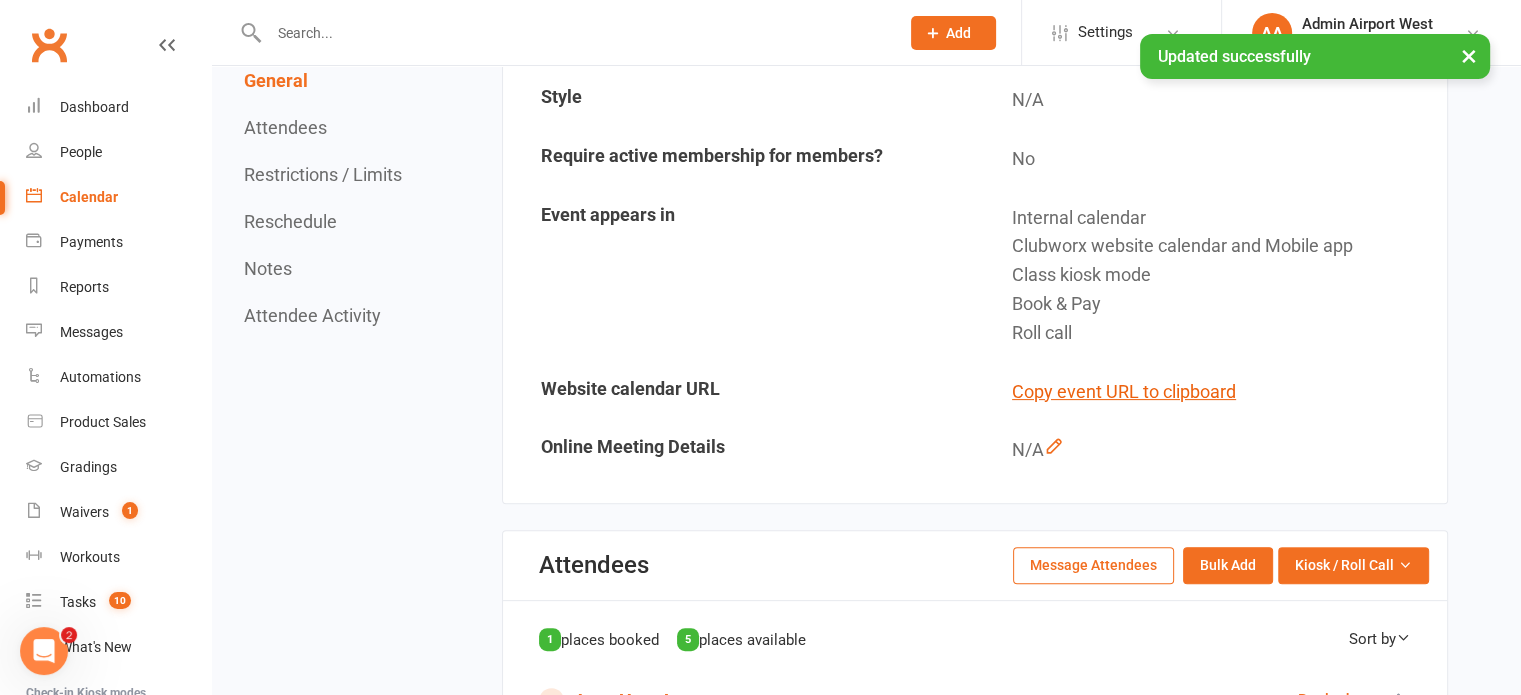 scroll, scrollTop: 0, scrollLeft: 0, axis: both 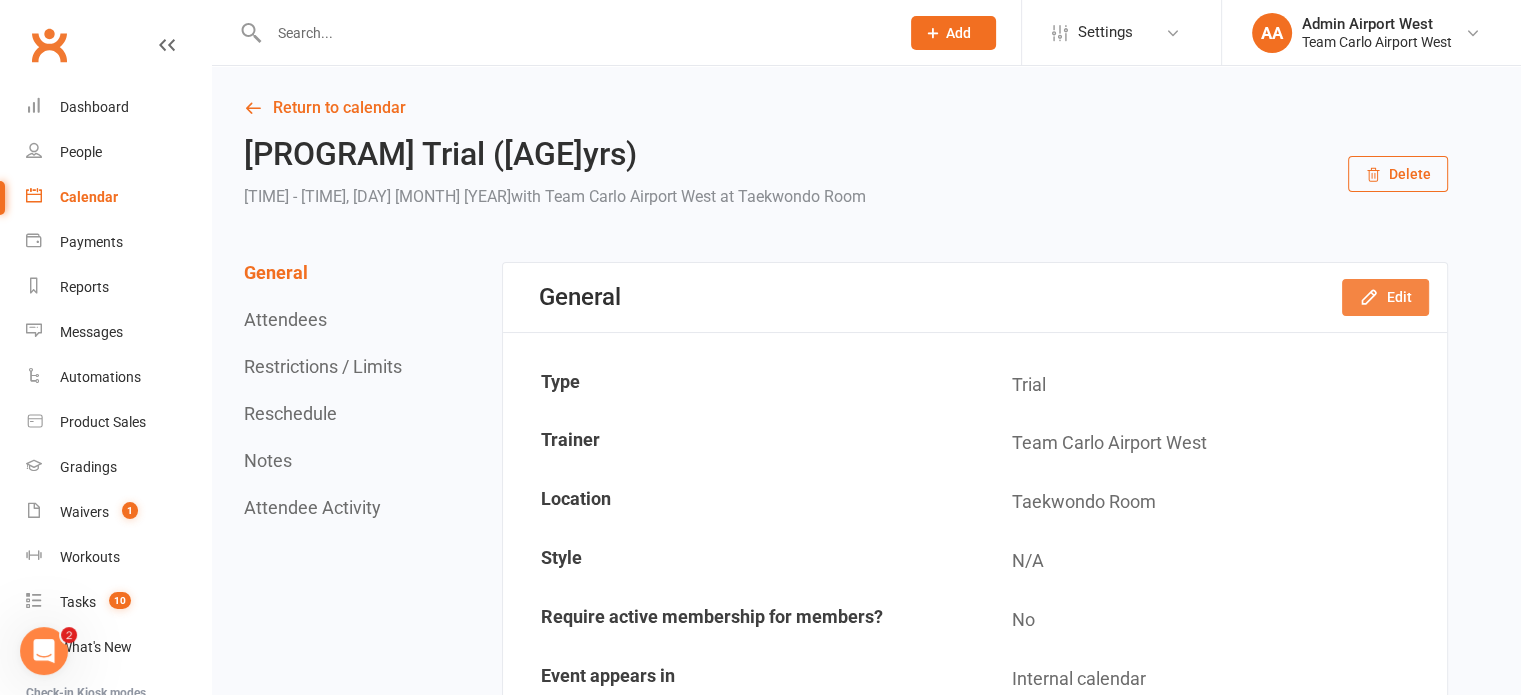 click on "Edit" at bounding box center (1385, 297) 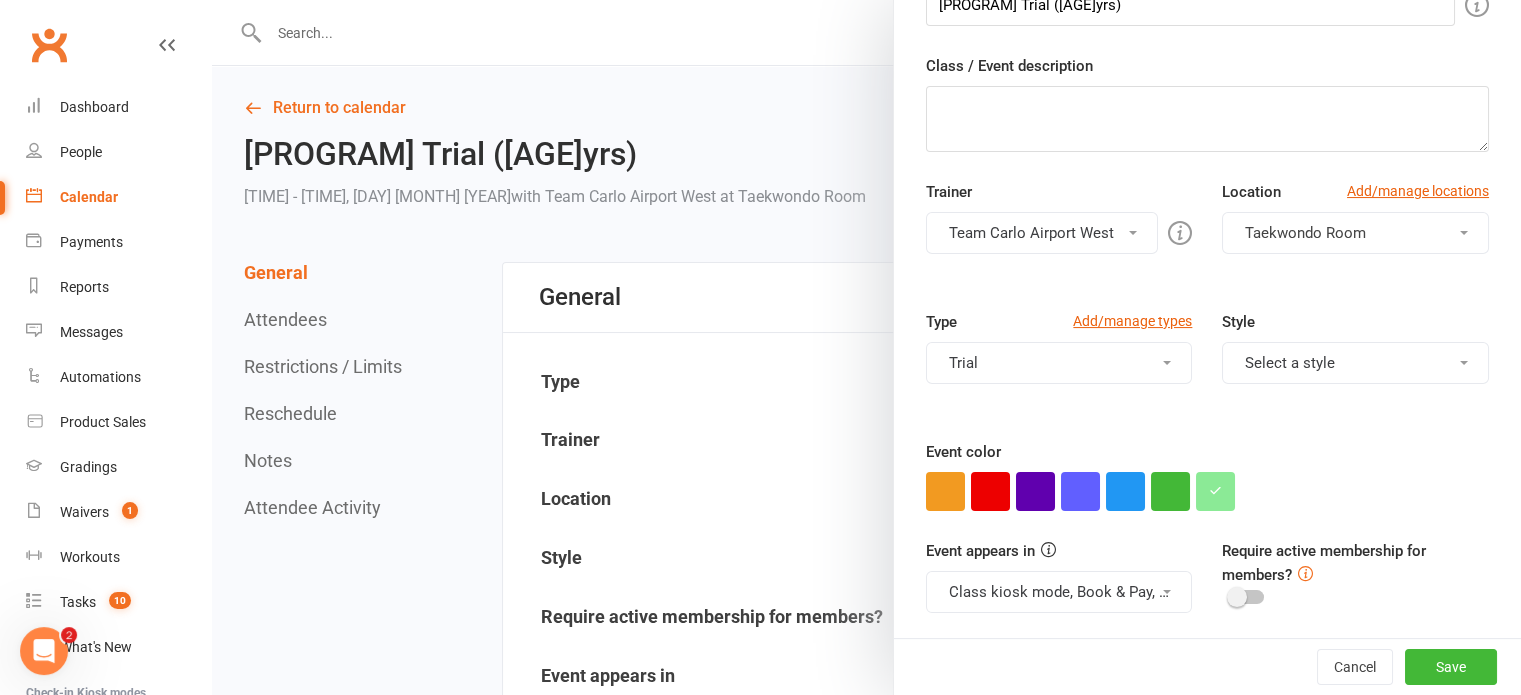scroll, scrollTop: 0, scrollLeft: 0, axis: both 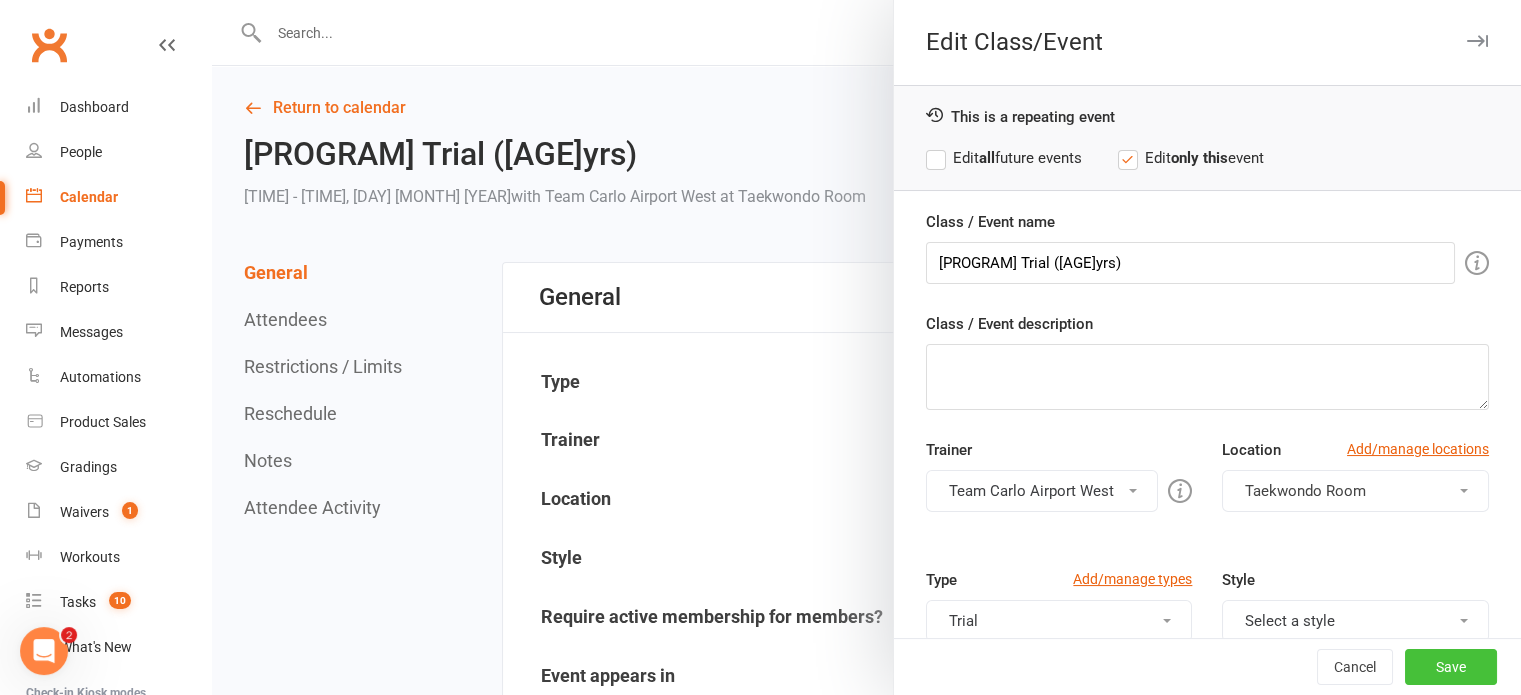click on "Save" at bounding box center [1451, 667] 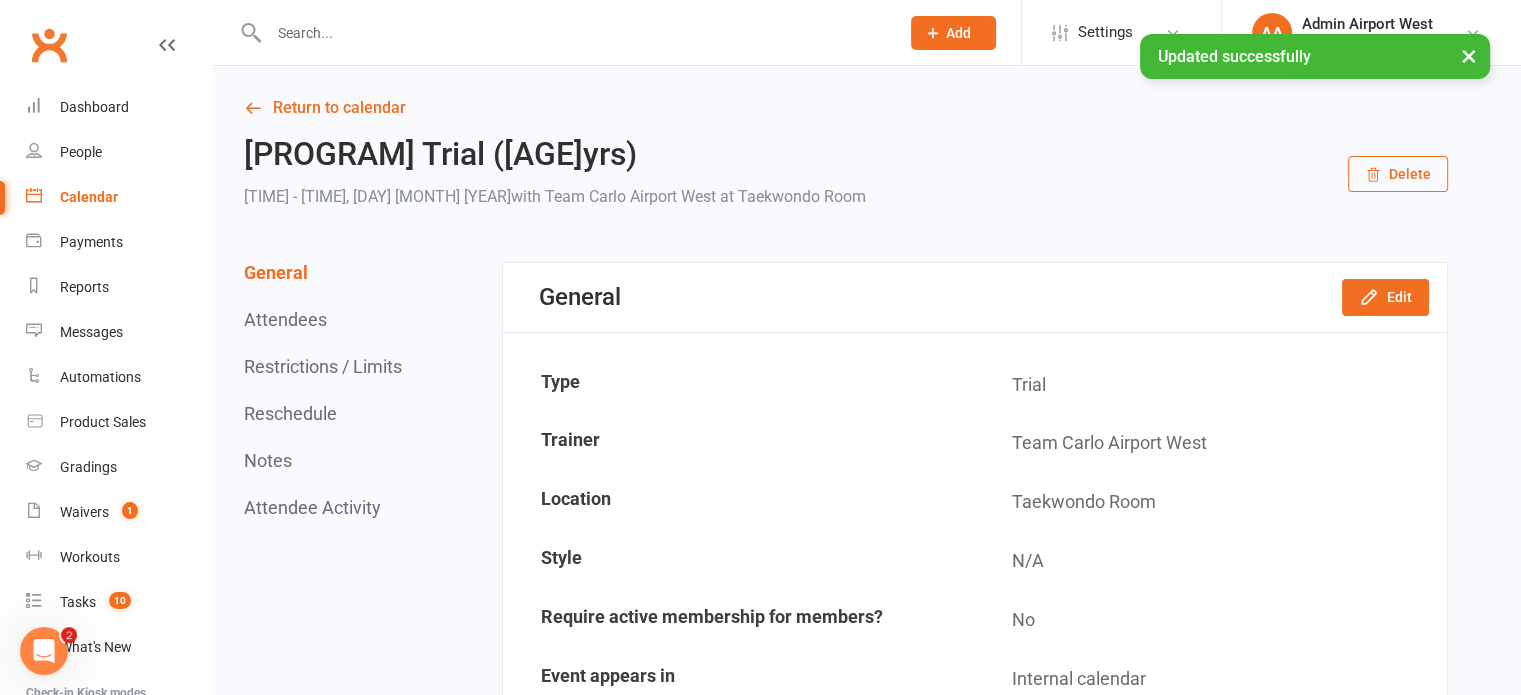 scroll, scrollTop: 200, scrollLeft: 0, axis: vertical 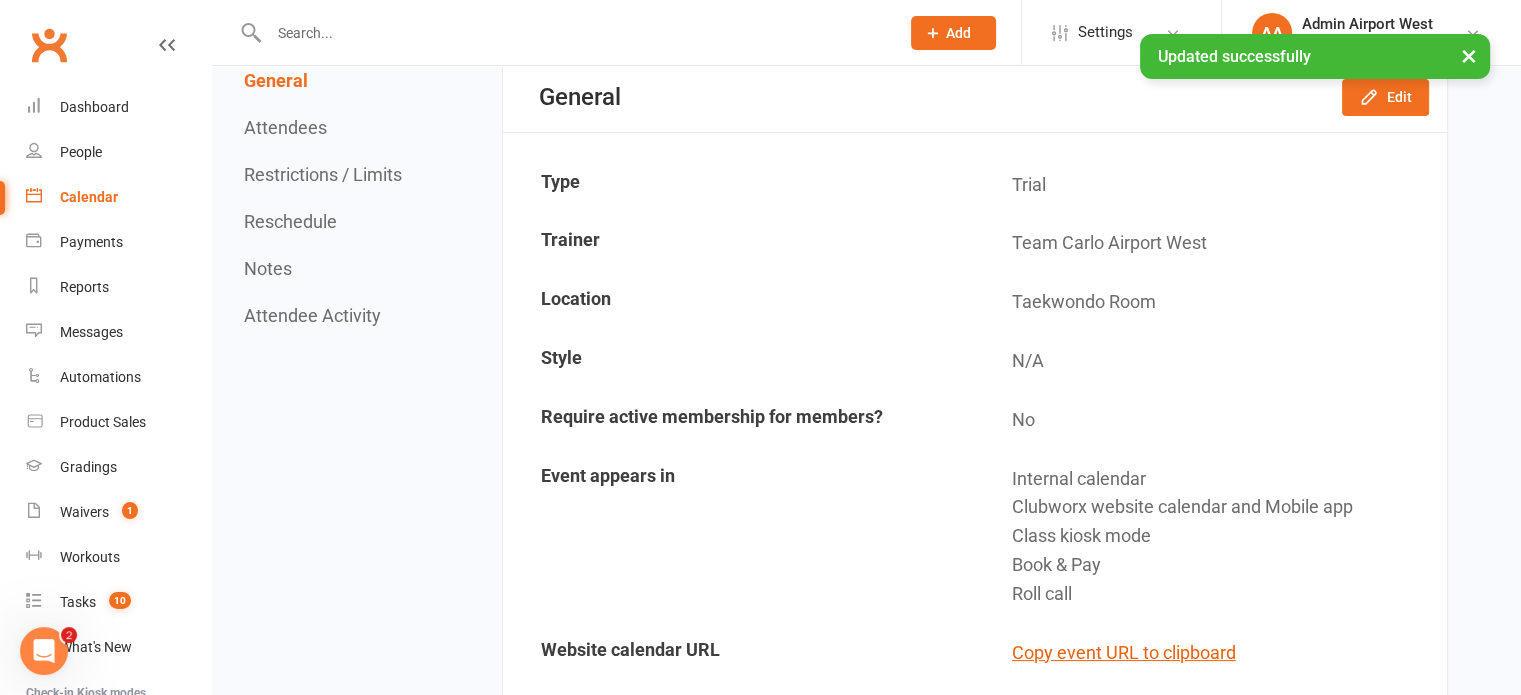 click on "Calendar" at bounding box center [89, 197] 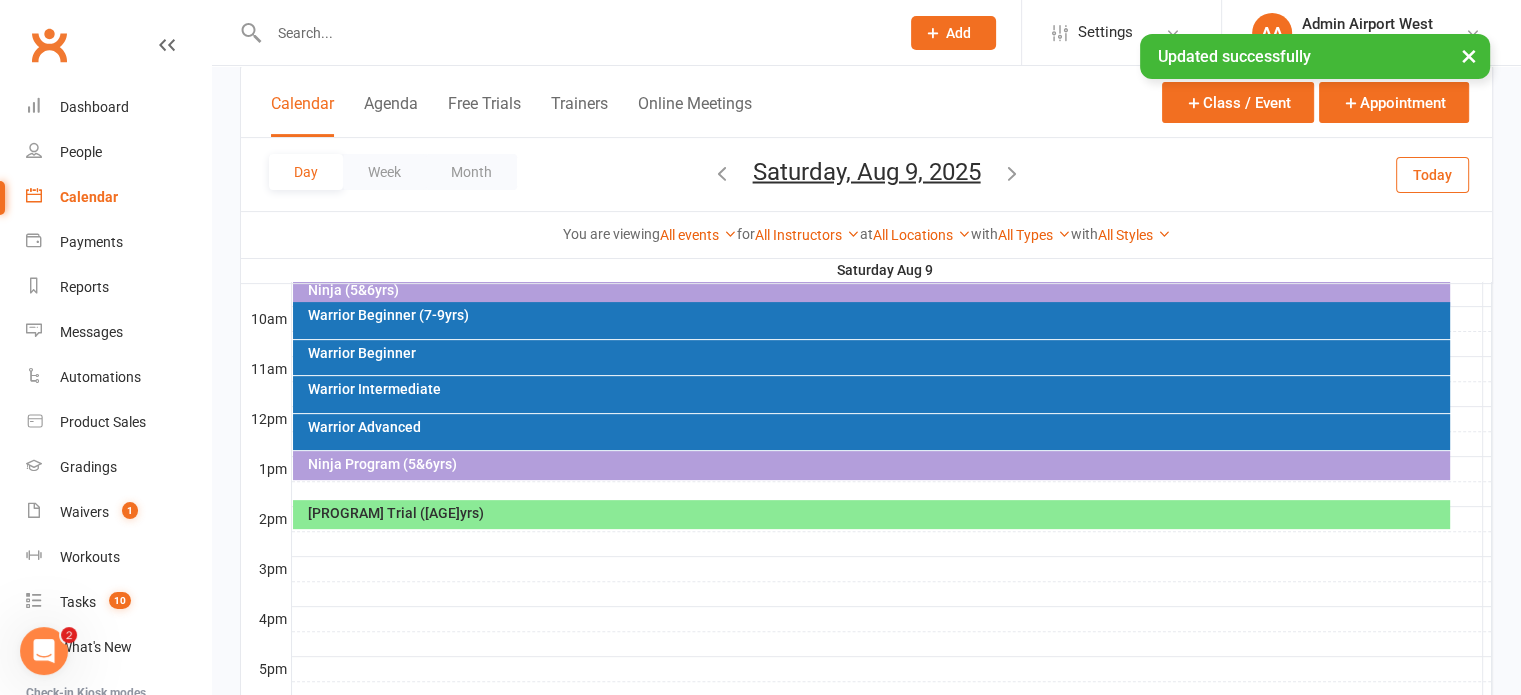 scroll, scrollTop: 700, scrollLeft: 0, axis: vertical 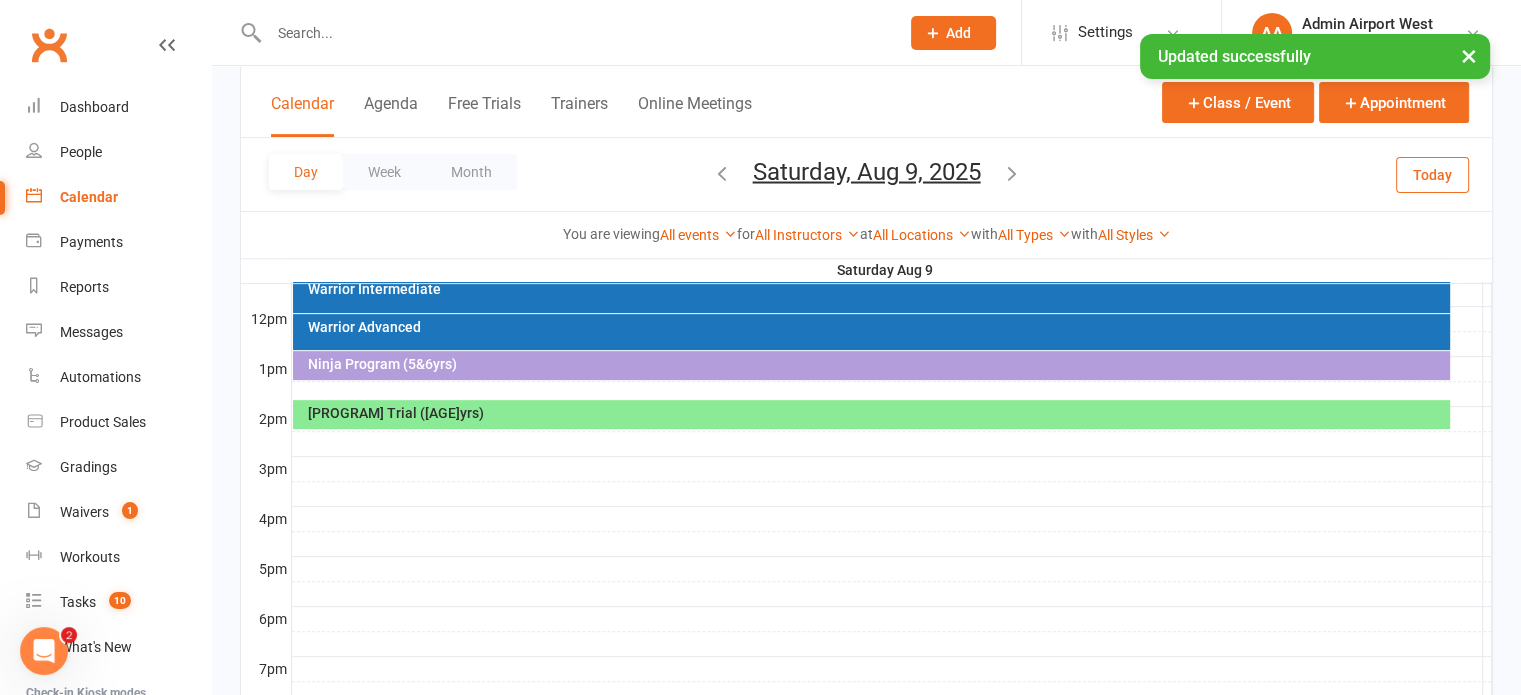 click on "Saturday, Aug 9, 2025" at bounding box center (867, 171) 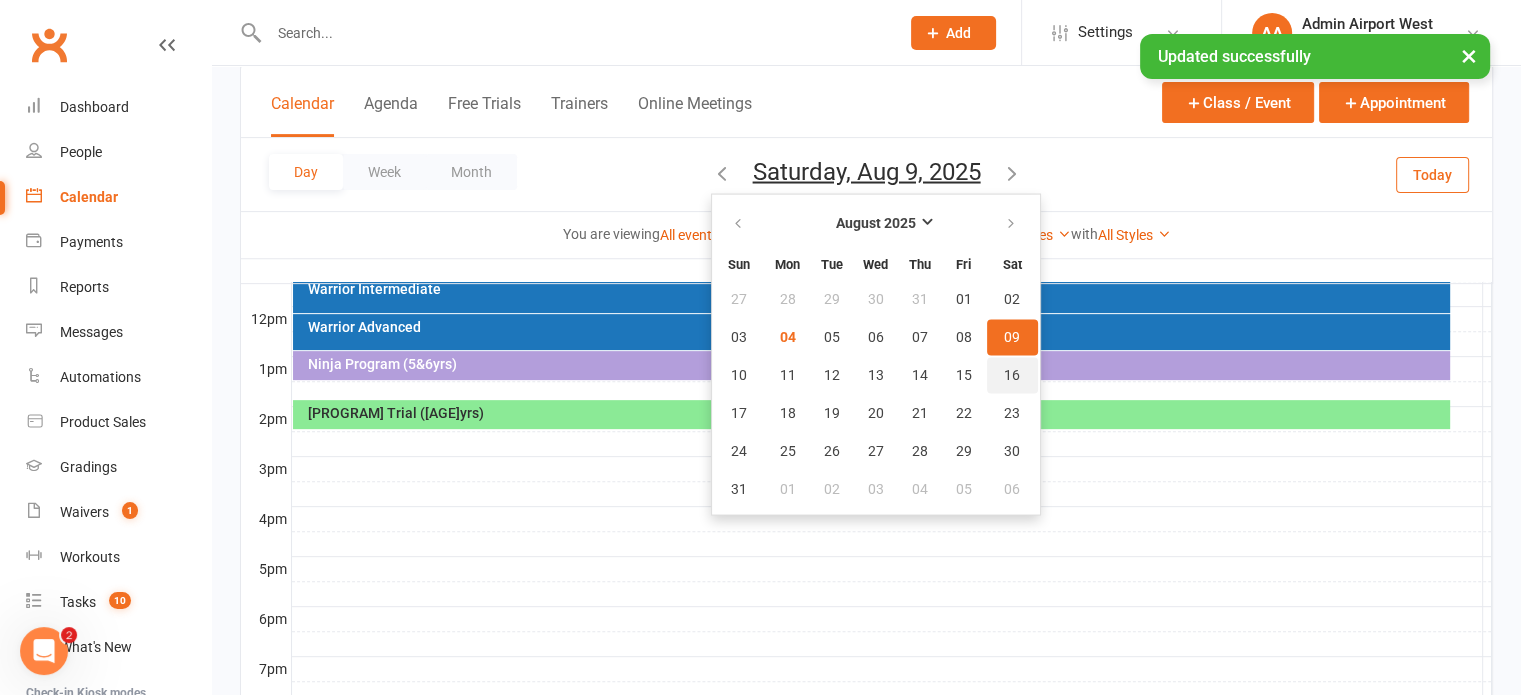 click on "16" at bounding box center [1012, 375] 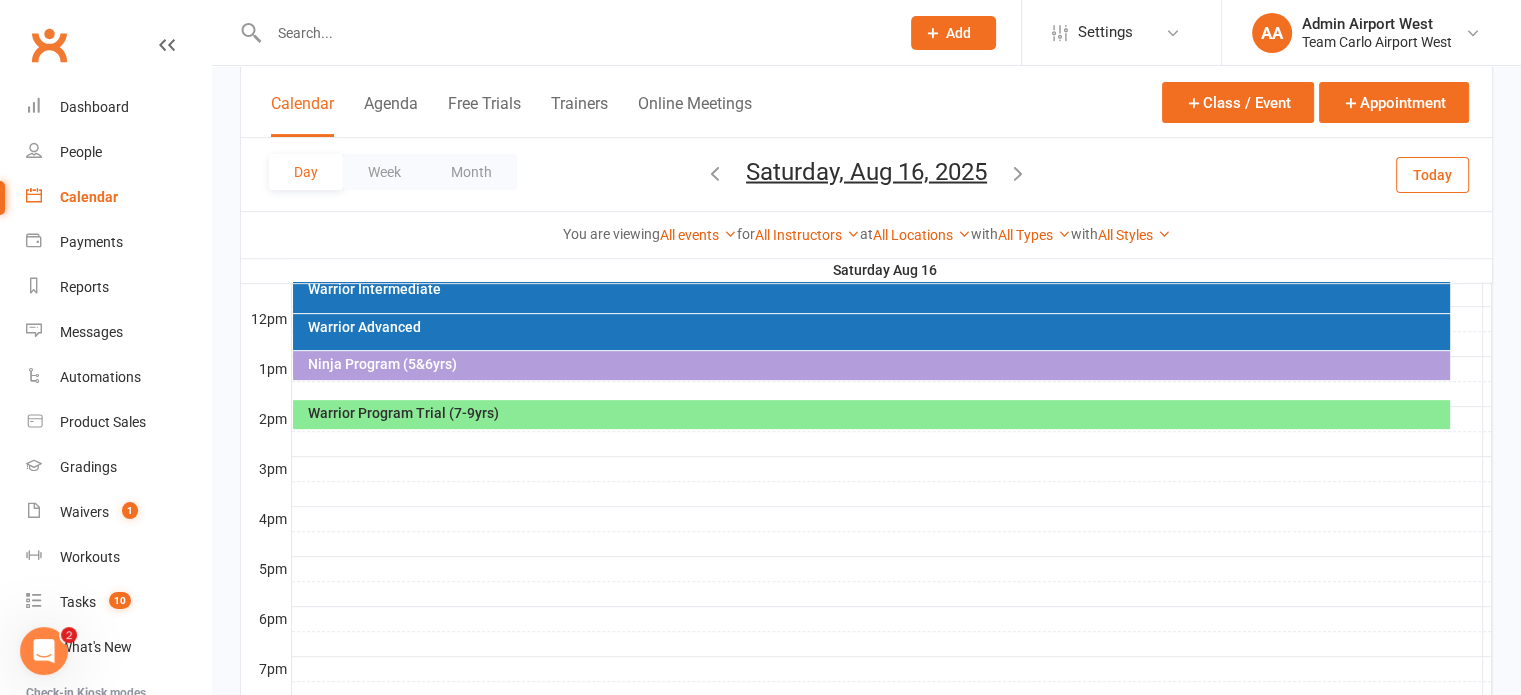 click on "Warrior Program Trial (7-9yrs)" at bounding box center [876, 413] 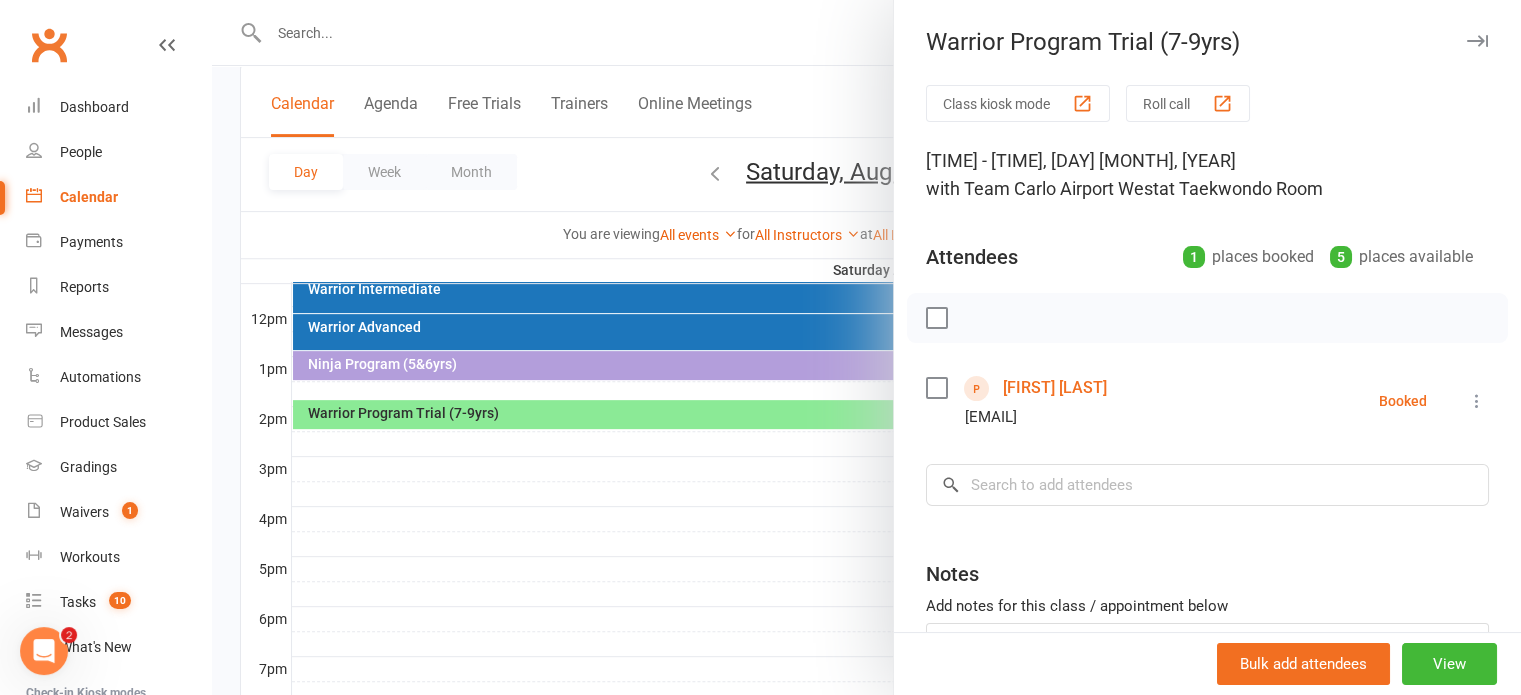 click at bounding box center (1477, 401) 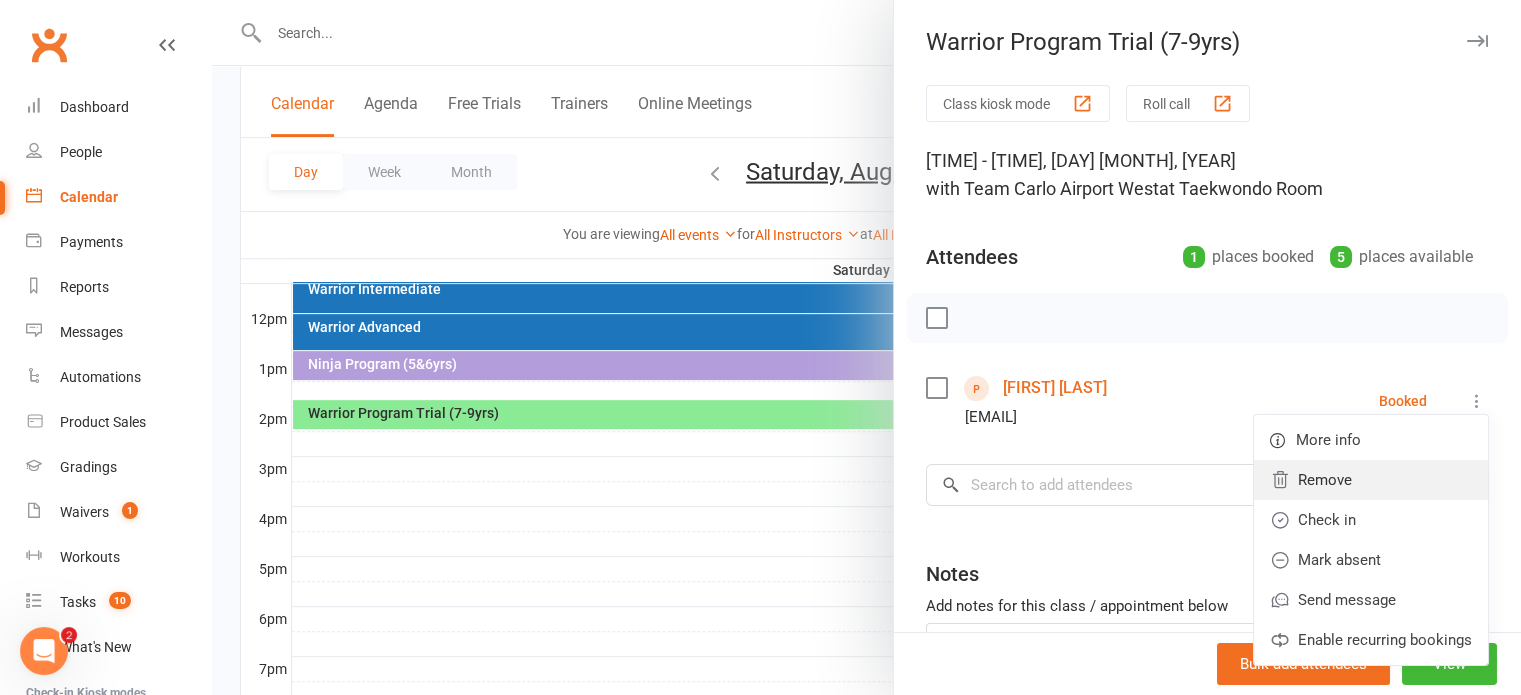 click on "Remove" at bounding box center (1371, 480) 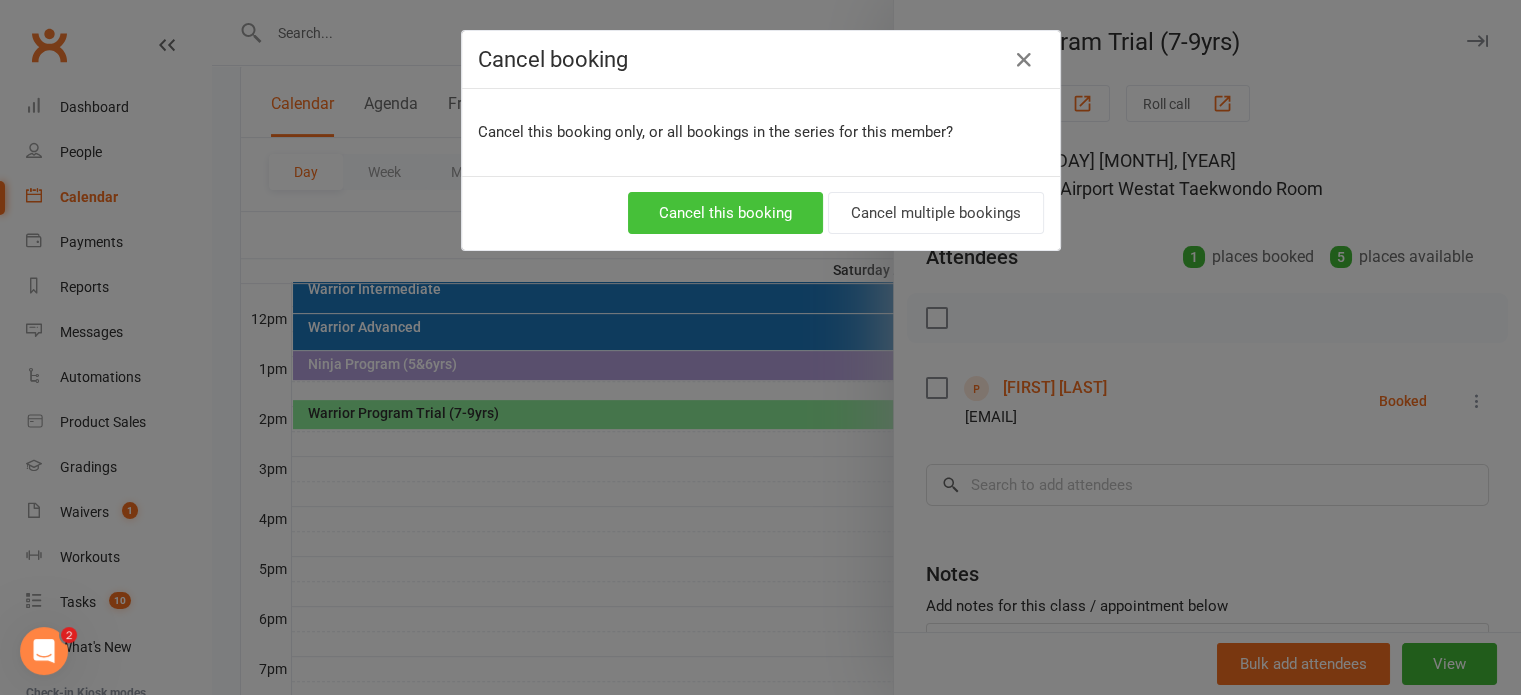 click on "Cancel this booking" at bounding box center [725, 213] 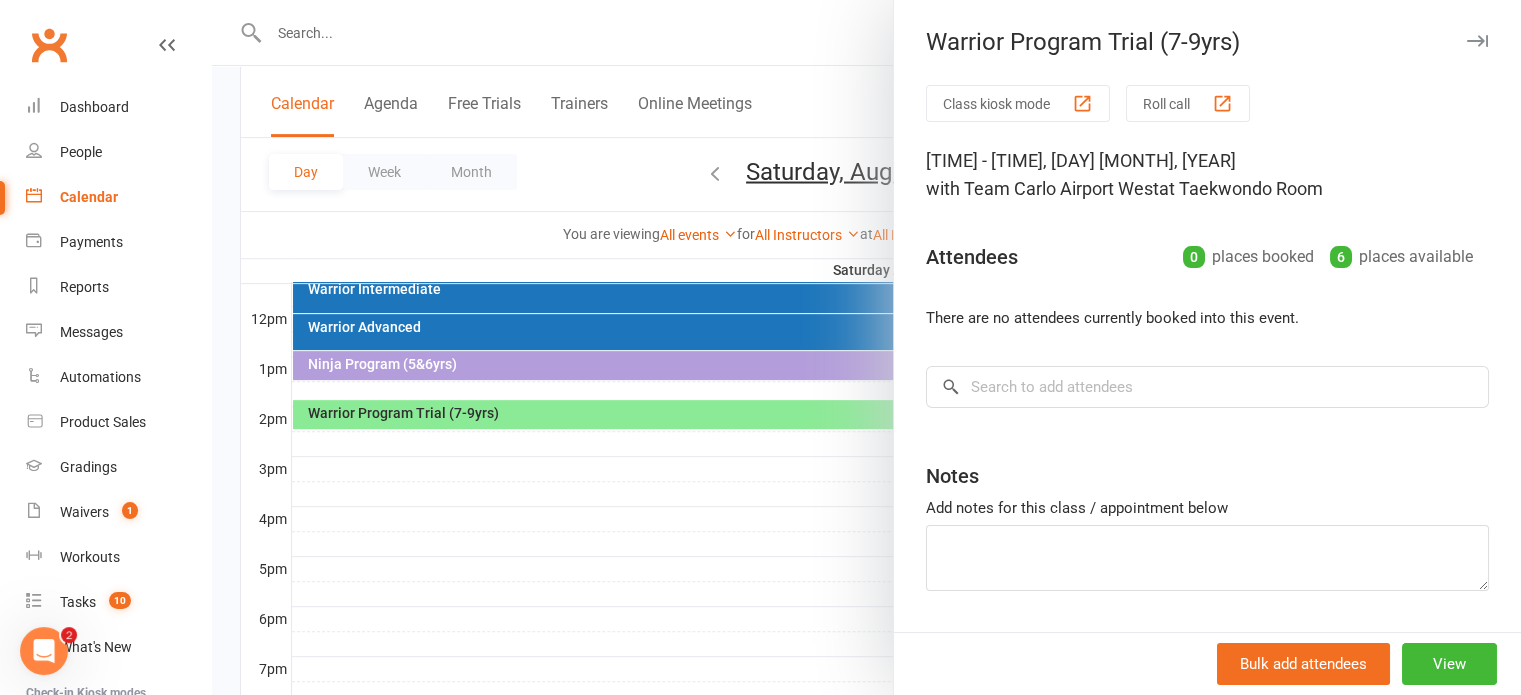 click at bounding box center (866, 347) 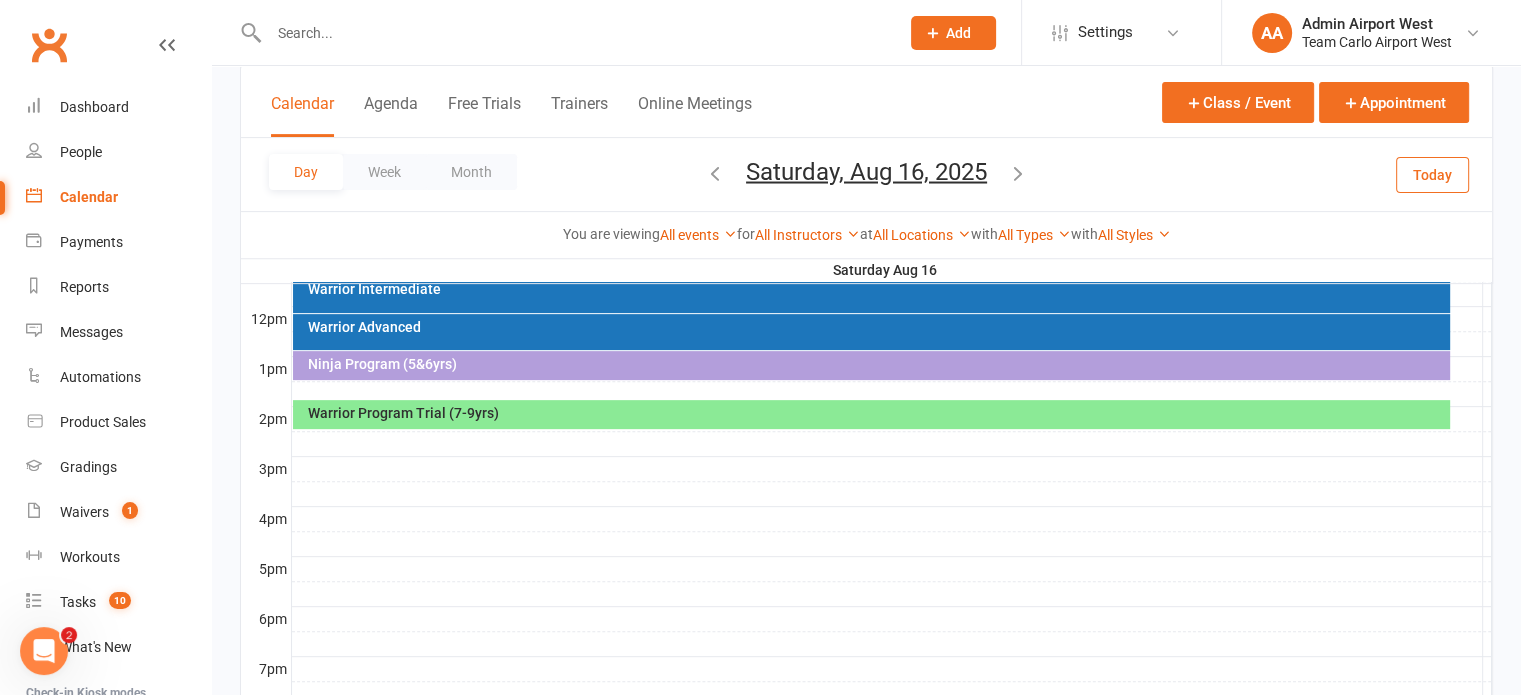 click on "Warrior Program Trial (7-9yrs)" at bounding box center (876, 413) 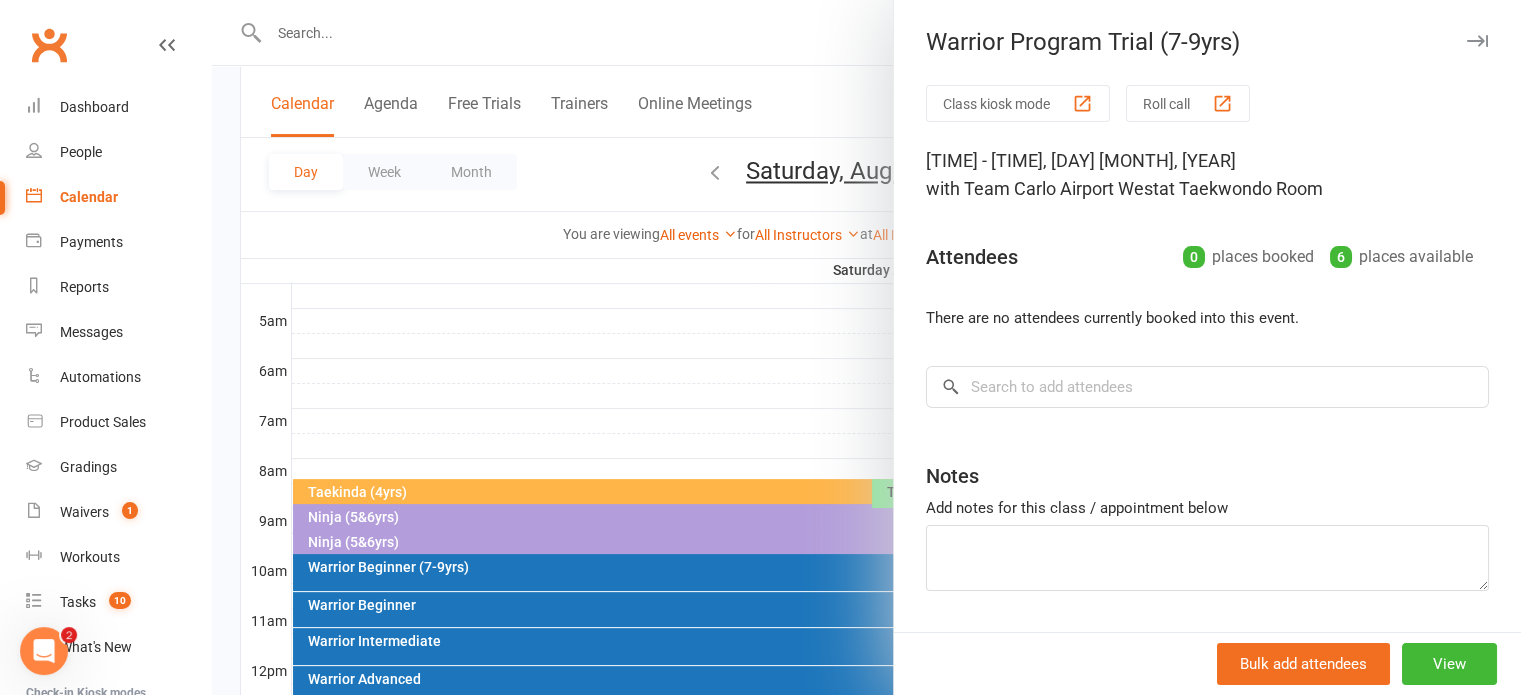 scroll, scrollTop: 100, scrollLeft: 0, axis: vertical 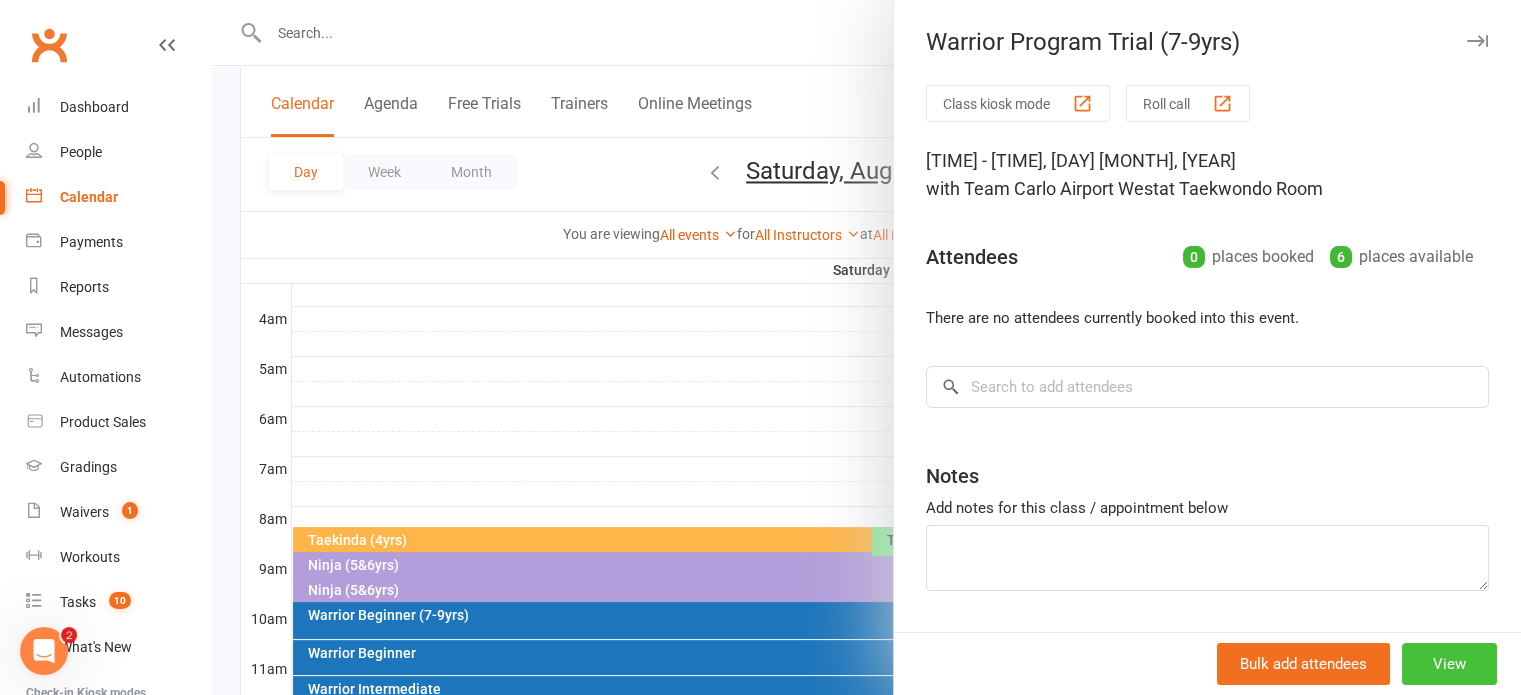 click on "View" at bounding box center (1449, 664) 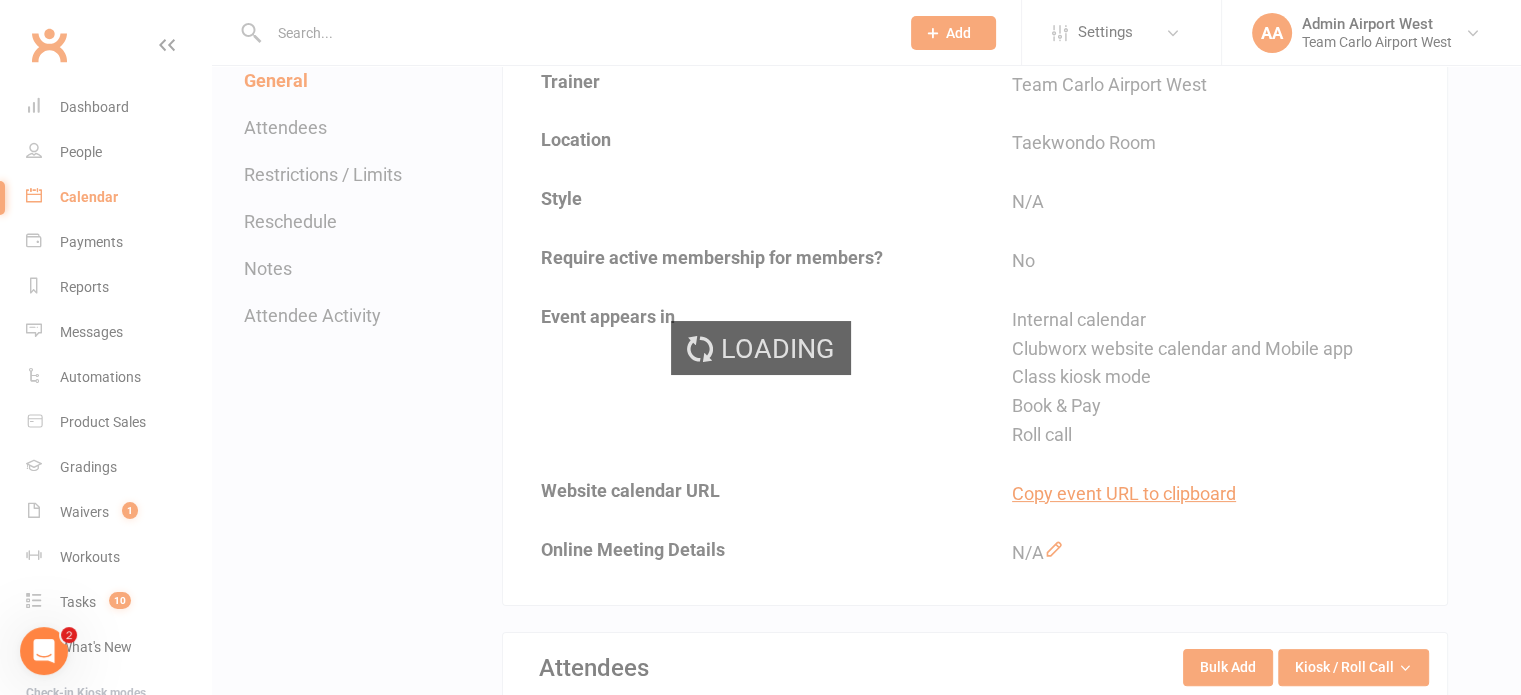 scroll, scrollTop: 0, scrollLeft: 0, axis: both 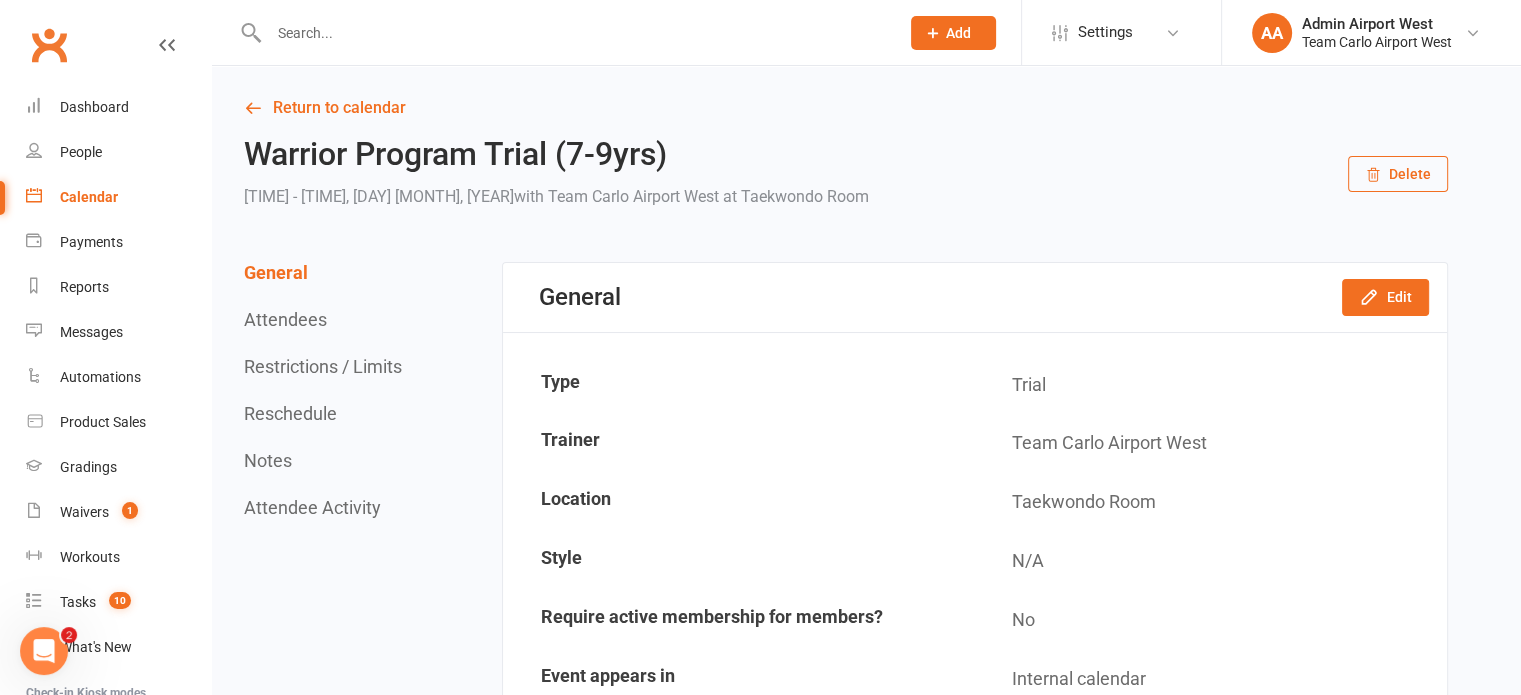 click on "Delete" at bounding box center (1398, 174) 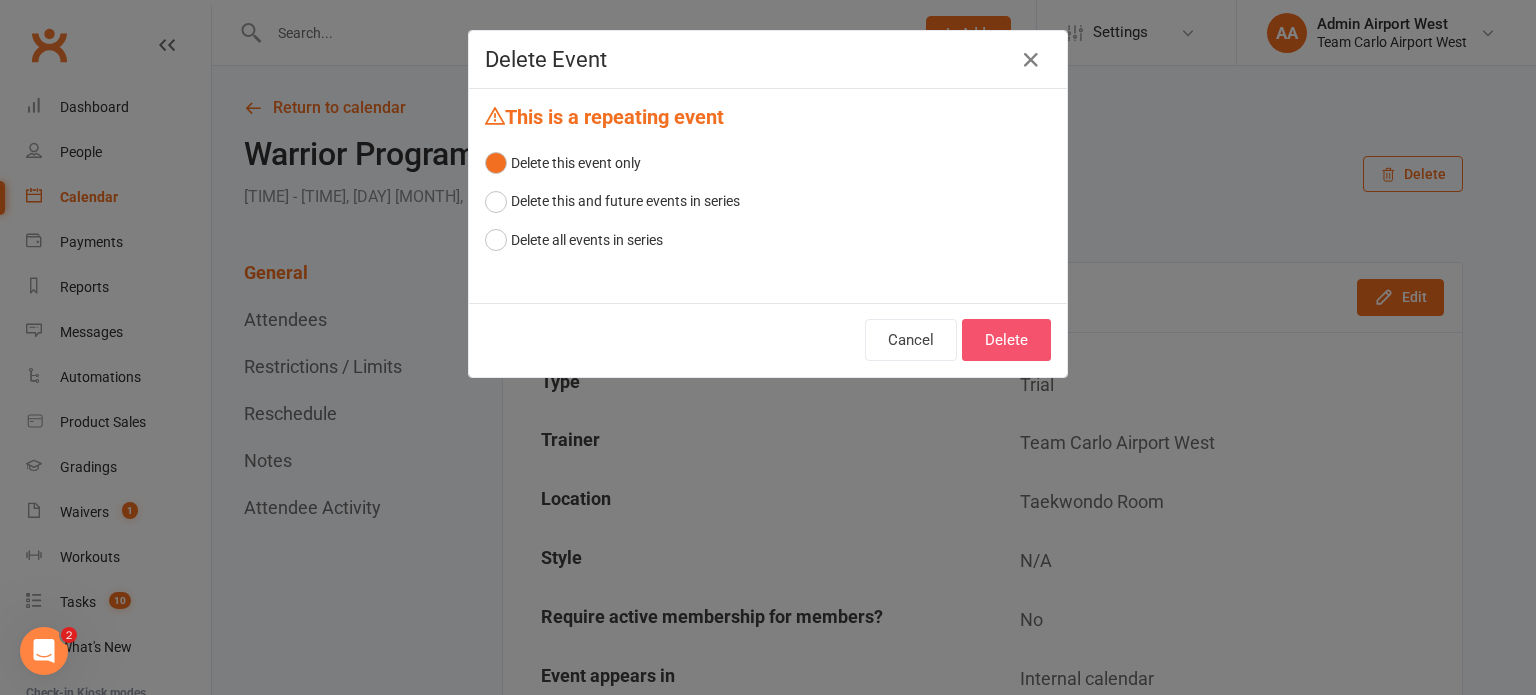 click on "Delete" at bounding box center [1006, 340] 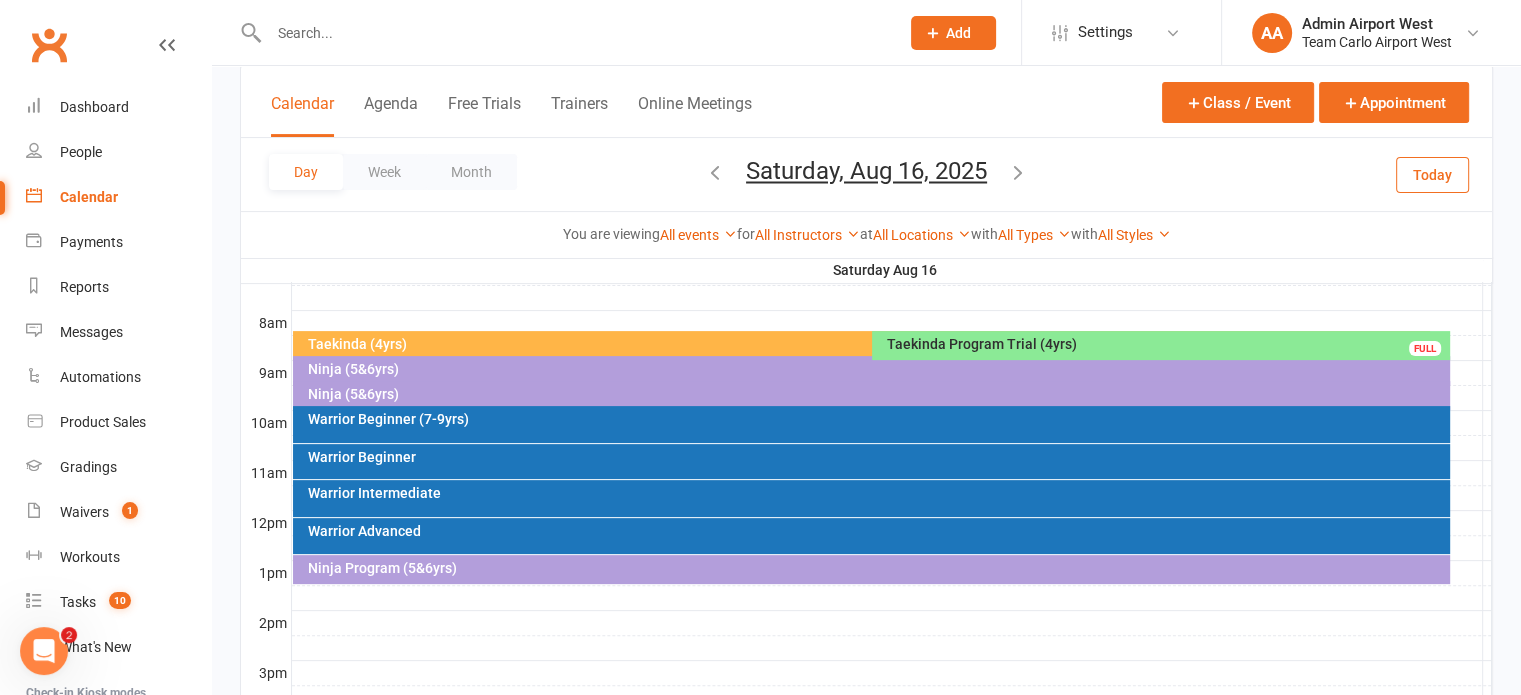 scroll, scrollTop: 500, scrollLeft: 0, axis: vertical 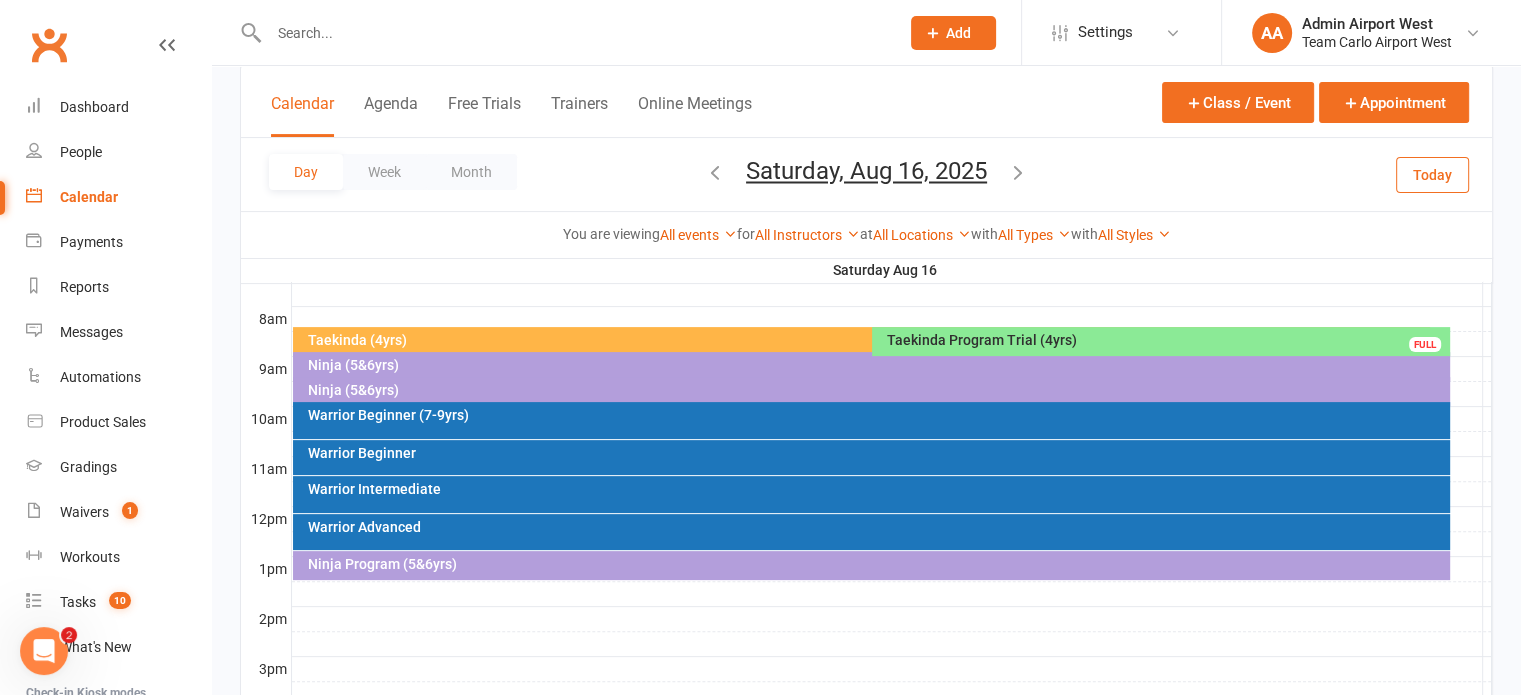 click on "Saturday, Aug 16, 2025" at bounding box center [866, 171] 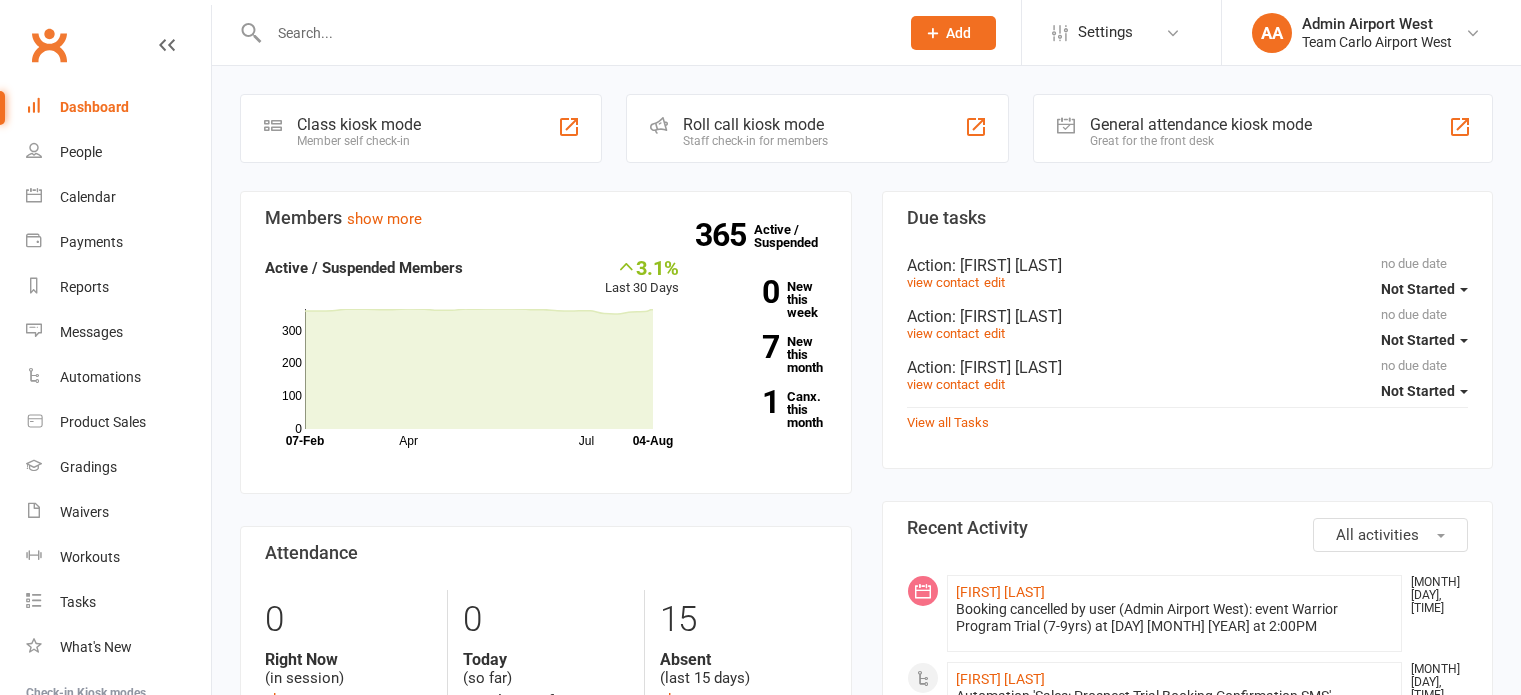 scroll, scrollTop: 0, scrollLeft: 0, axis: both 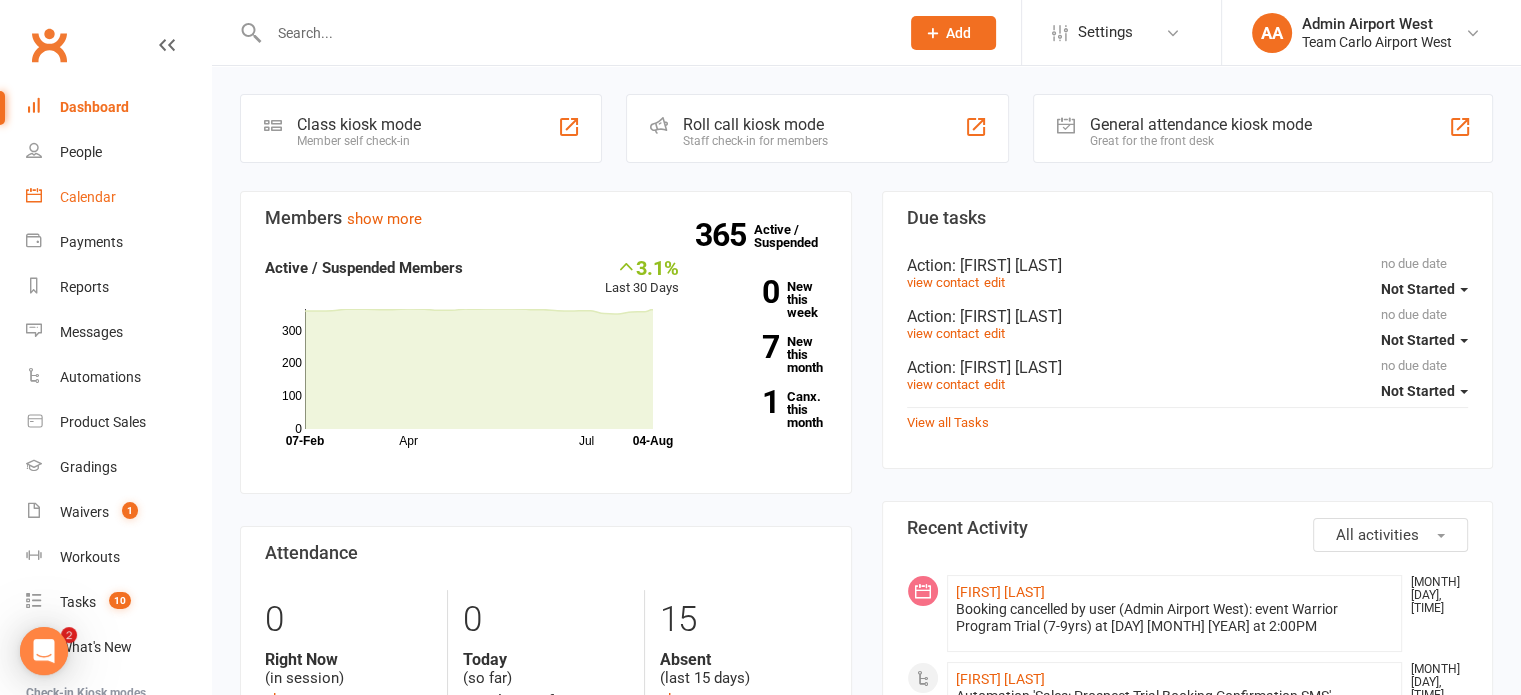 click on "Calendar" at bounding box center [88, 197] 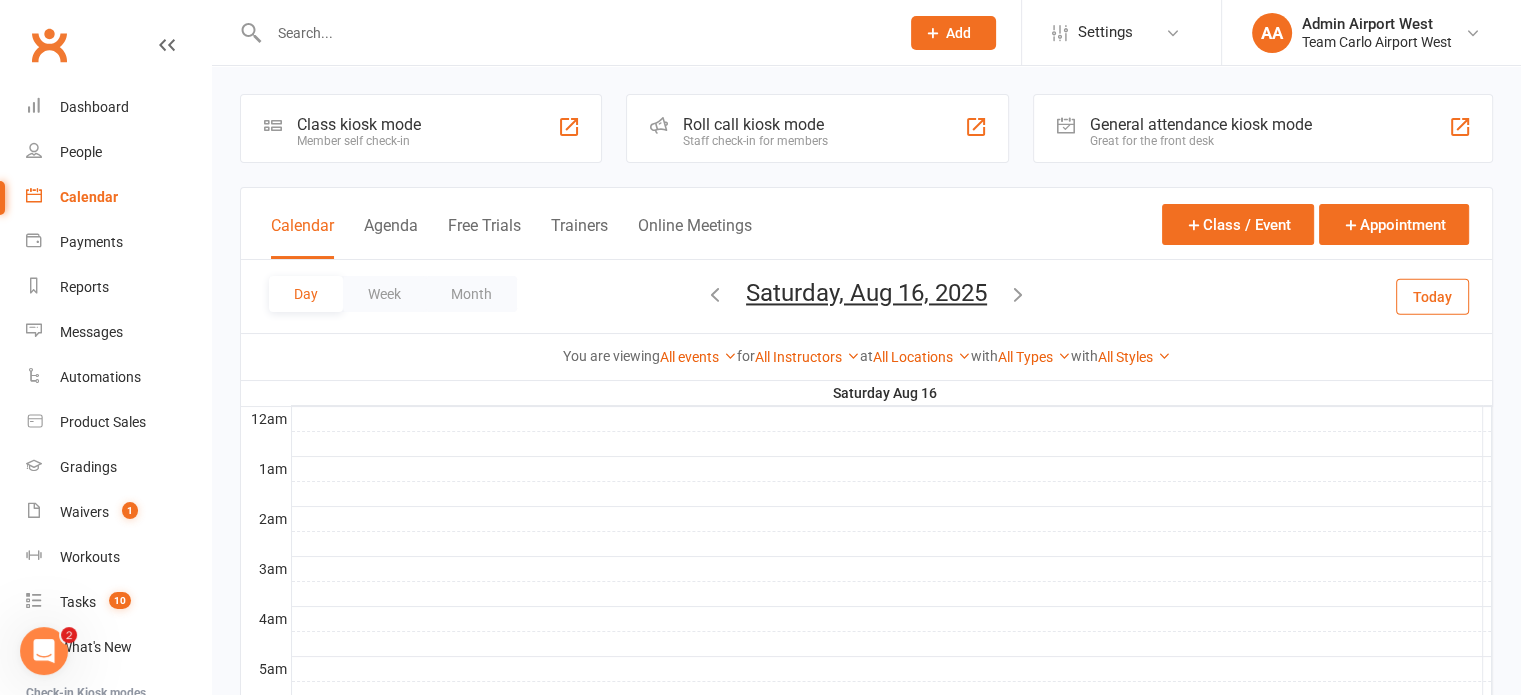 click on "Saturday, Aug 16, 2025" at bounding box center (866, 293) 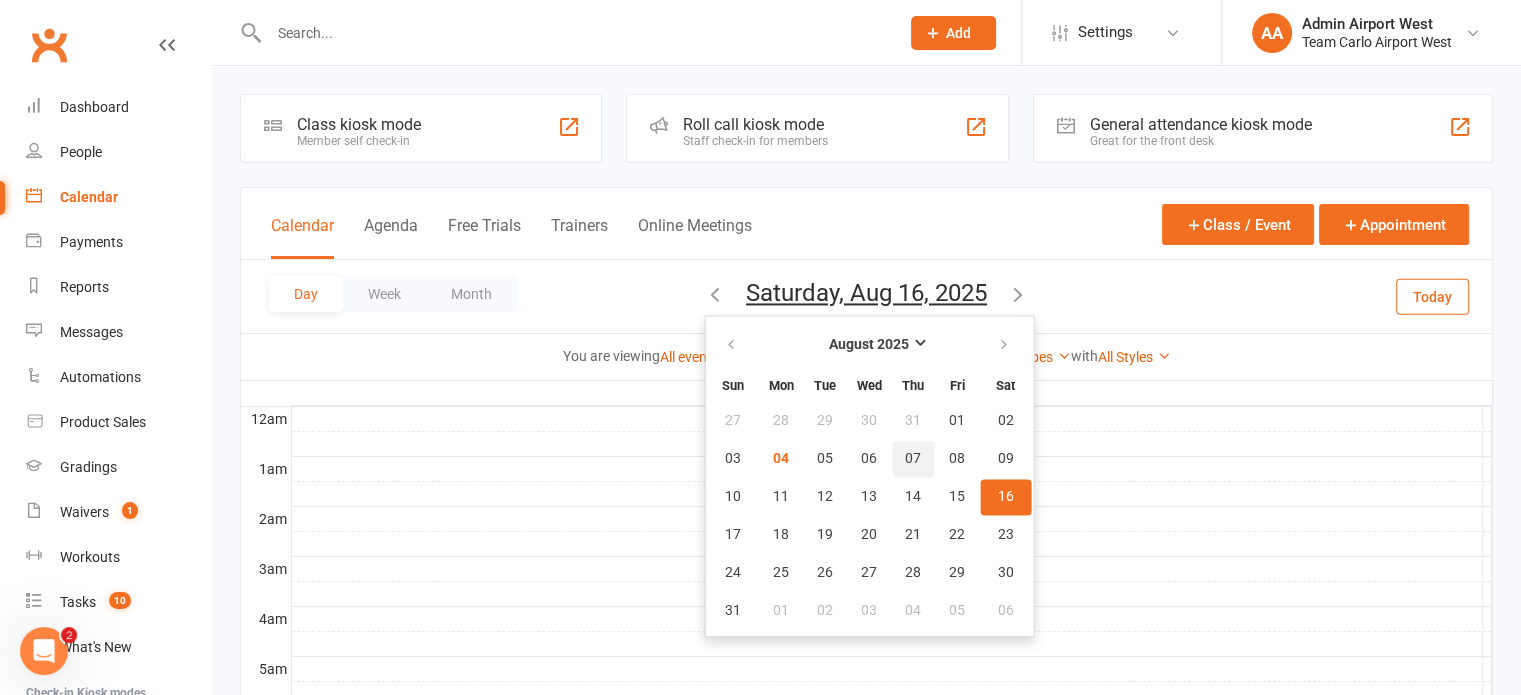 click on "07" at bounding box center (913, 459) 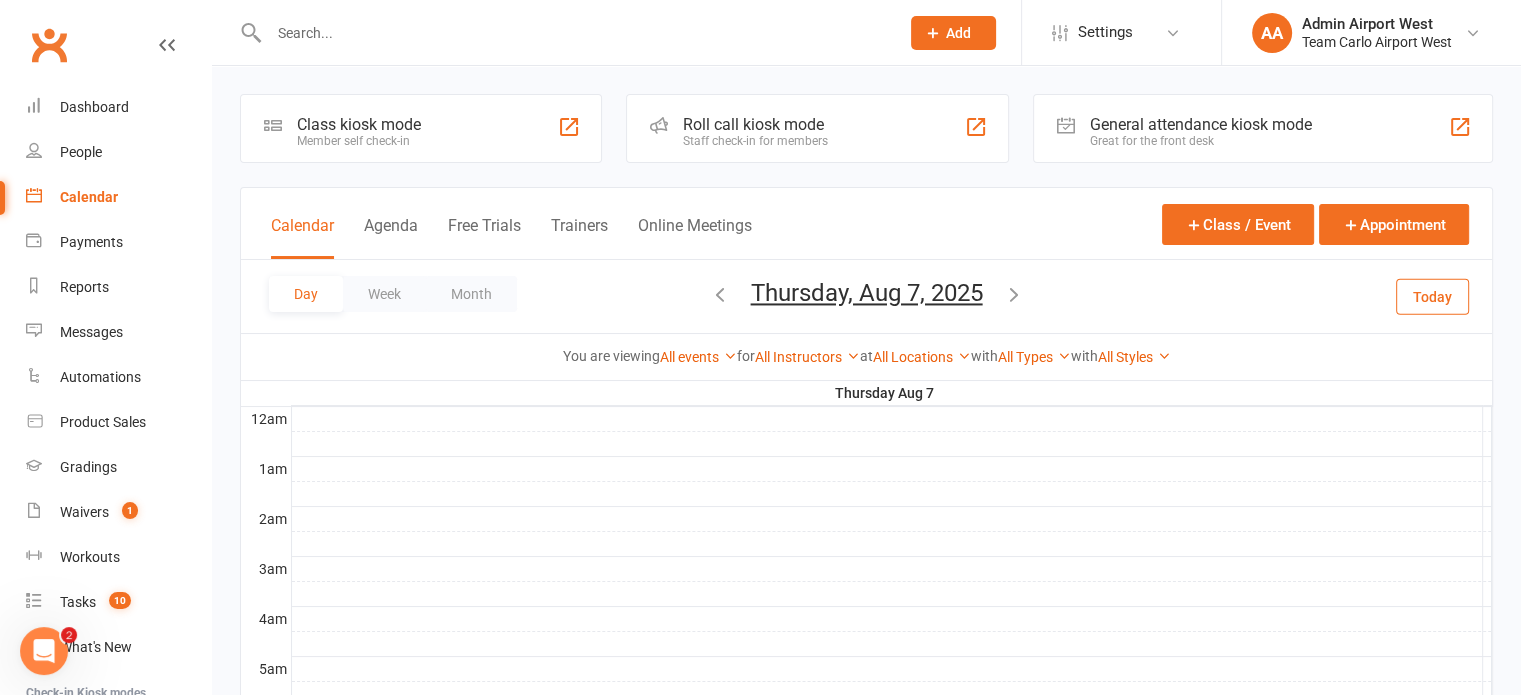 click on "Thursday, Aug 7, 2025" at bounding box center [867, 293] 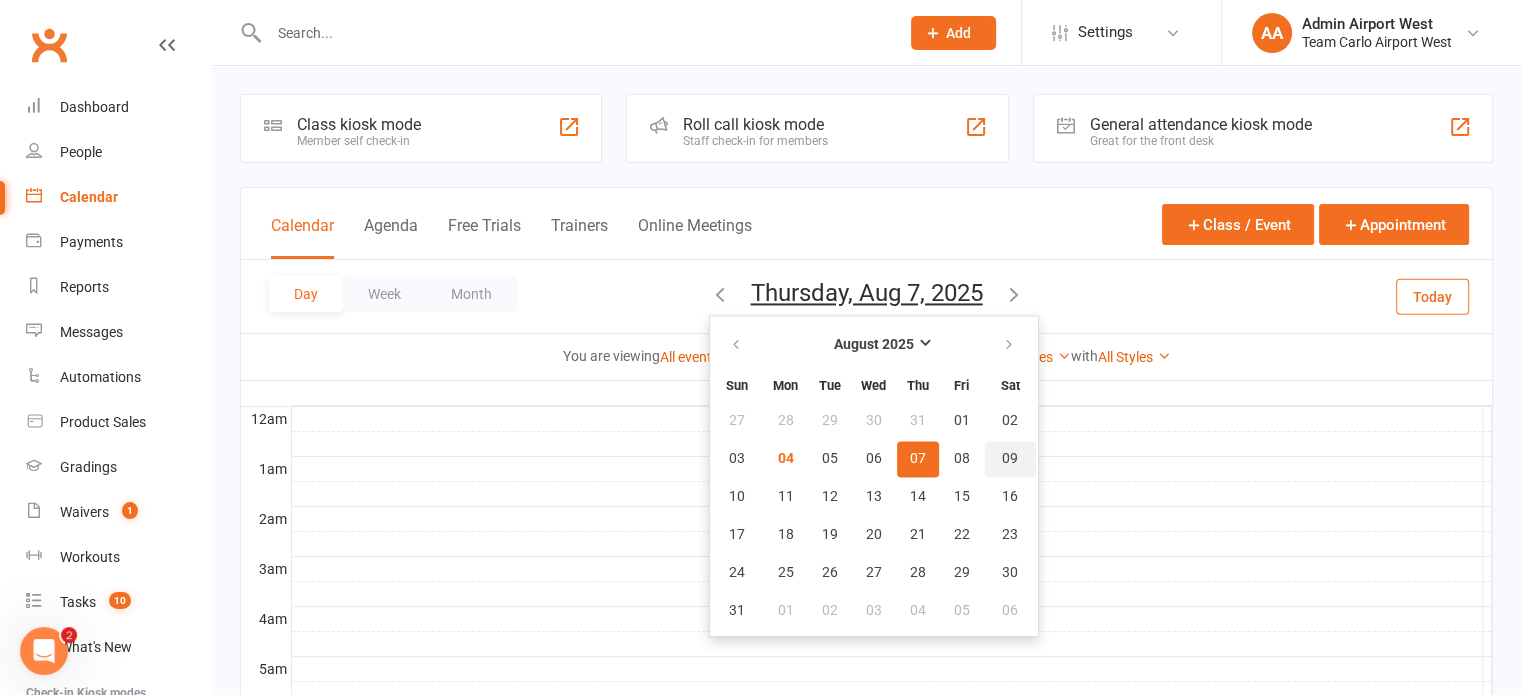 click on "09" at bounding box center (1010, 459) 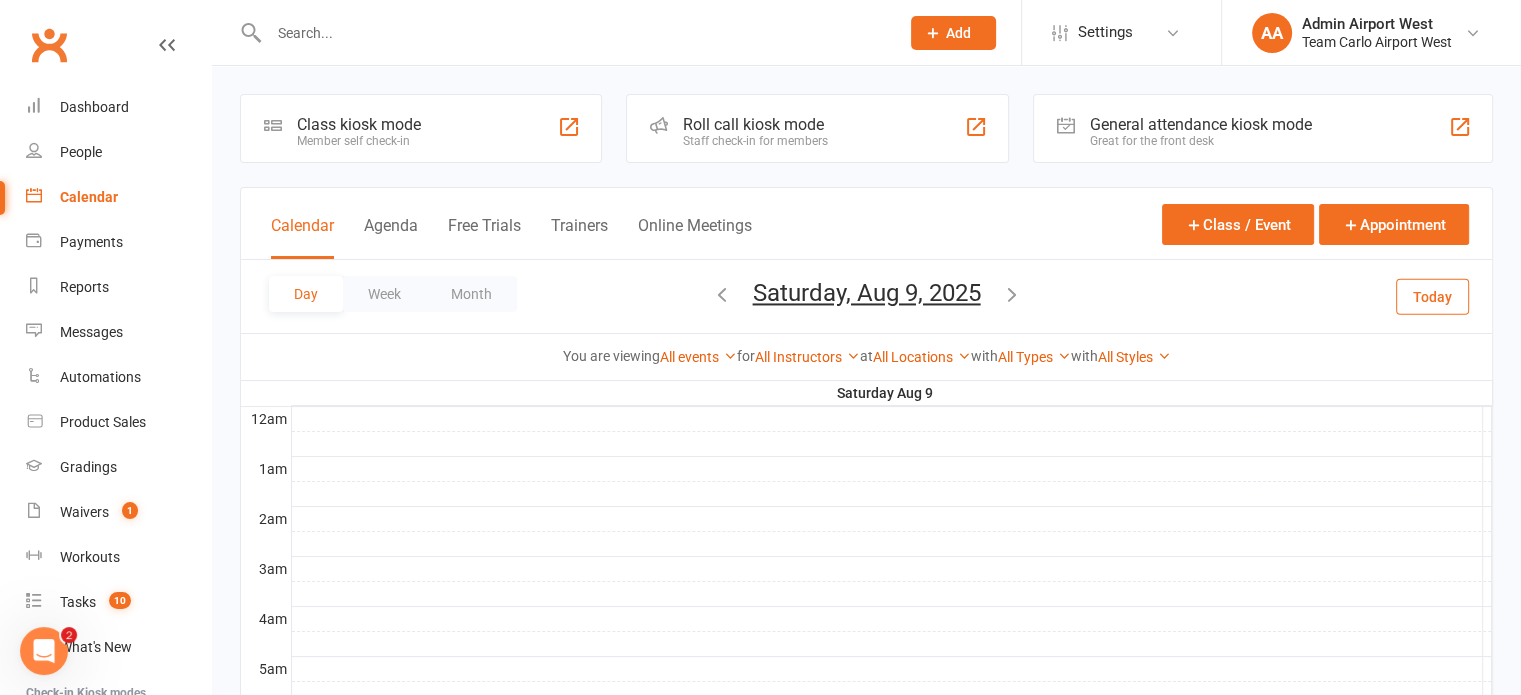scroll, scrollTop: 700, scrollLeft: 0, axis: vertical 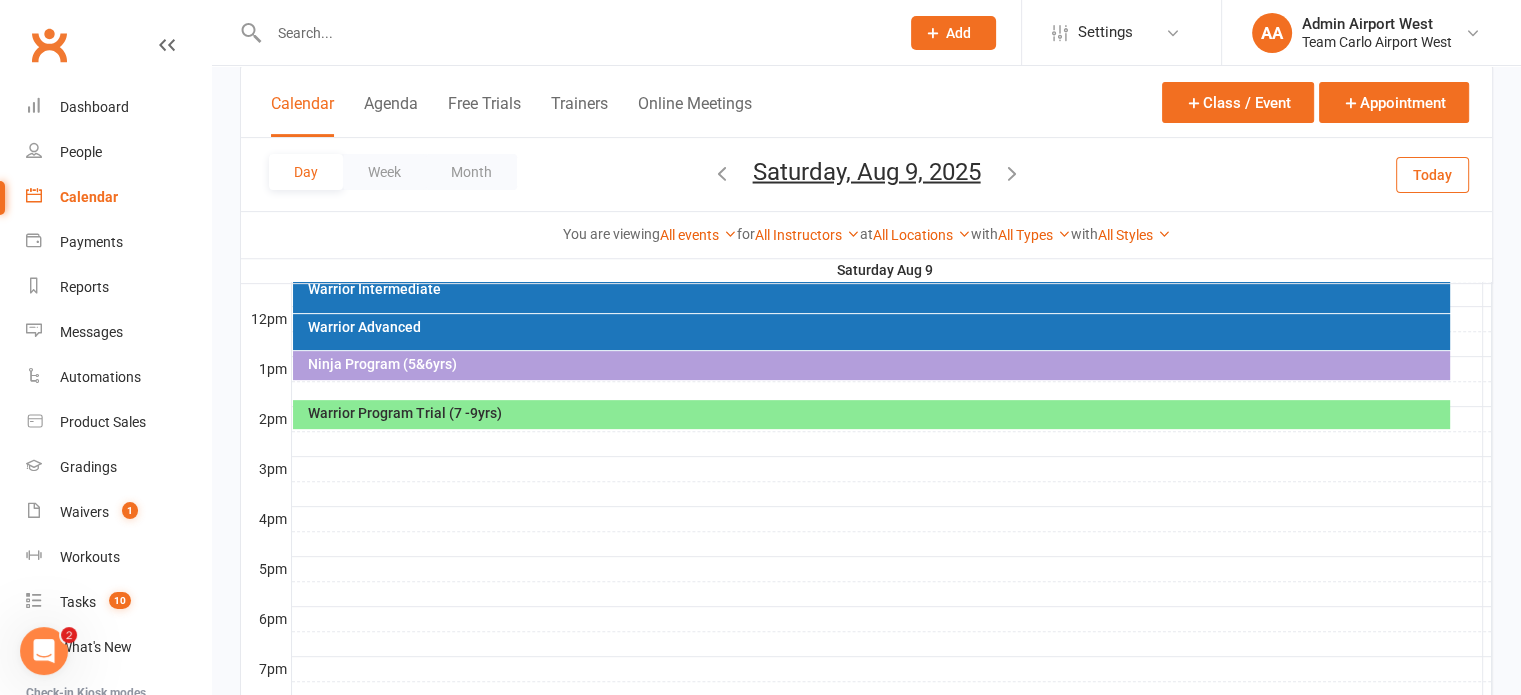 click on "Saturday, Aug 9, 2025" at bounding box center (867, 171) 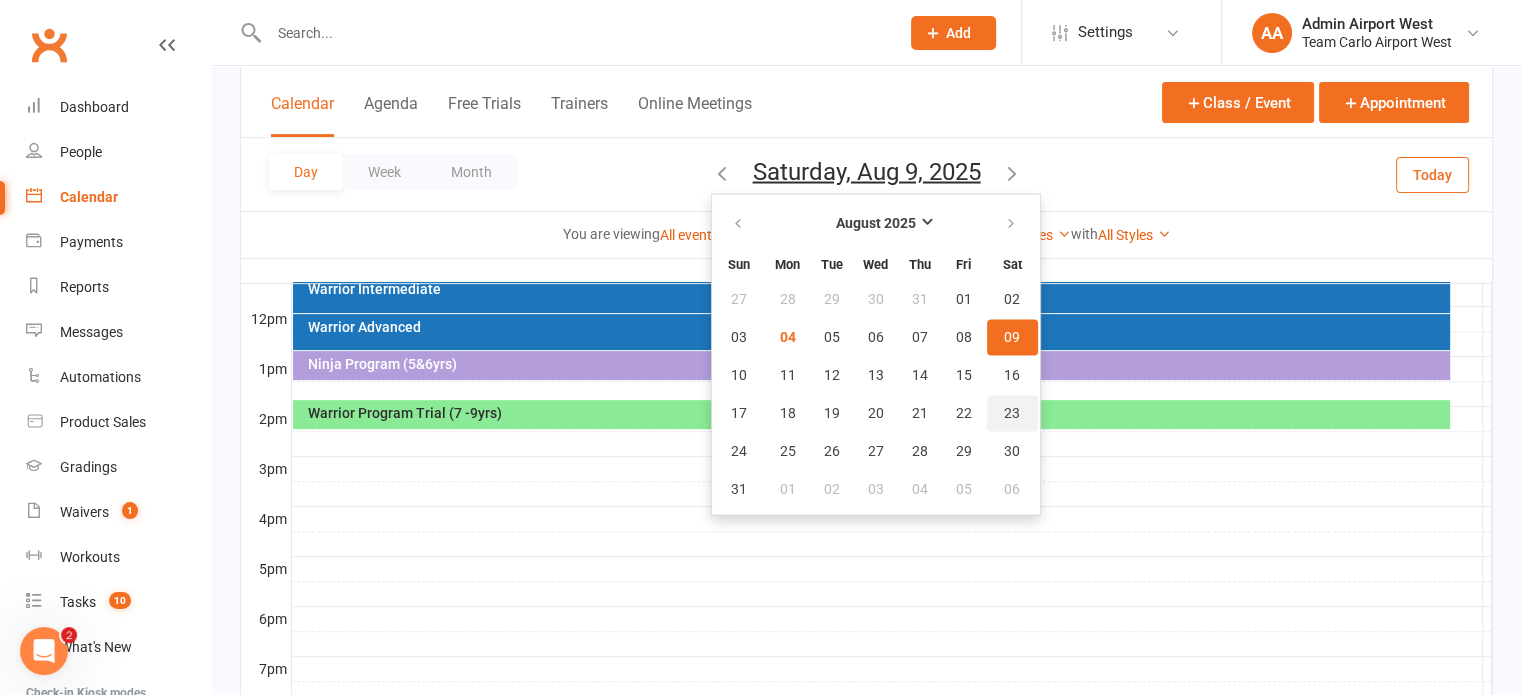 click on "23" at bounding box center [1012, 413] 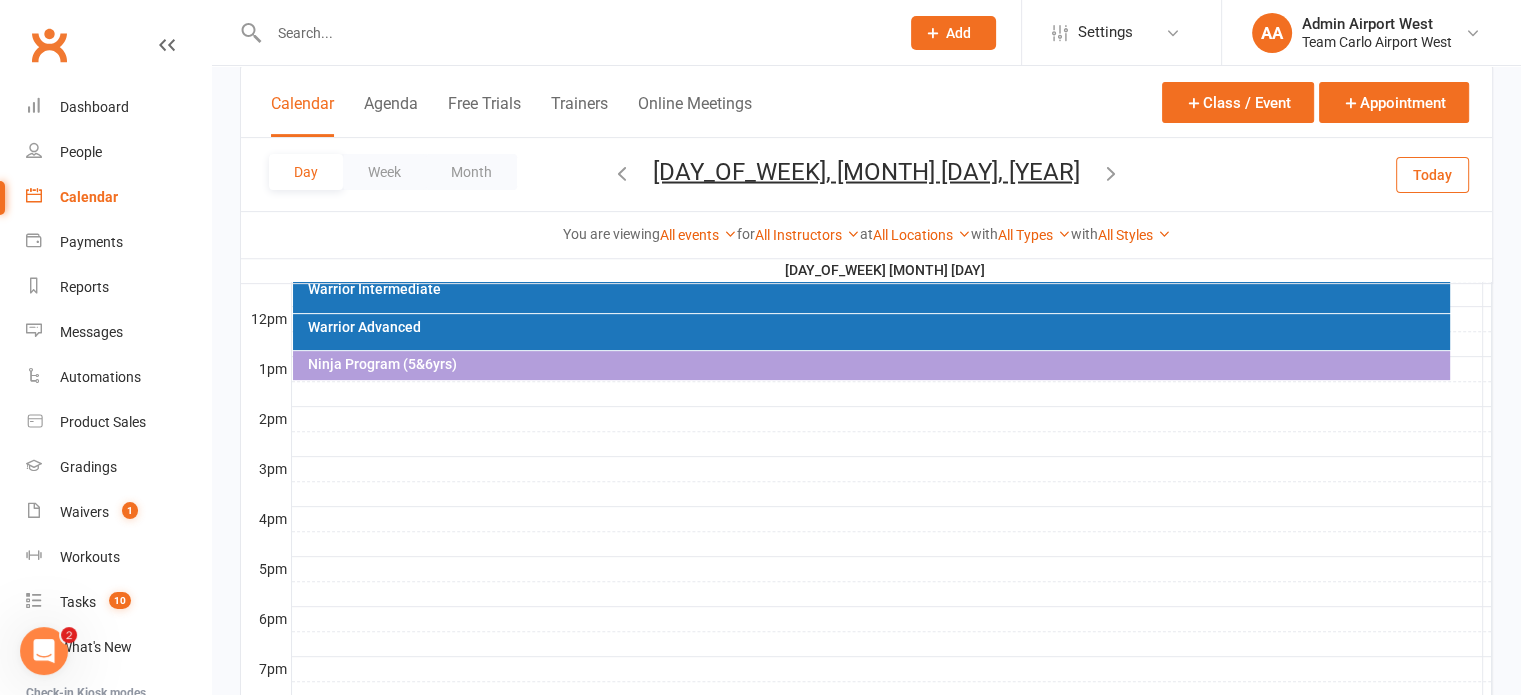 drag, startPoint x: 774, startPoint y: 159, endPoint x: 891, endPoint y: 302, distance: 184.76471 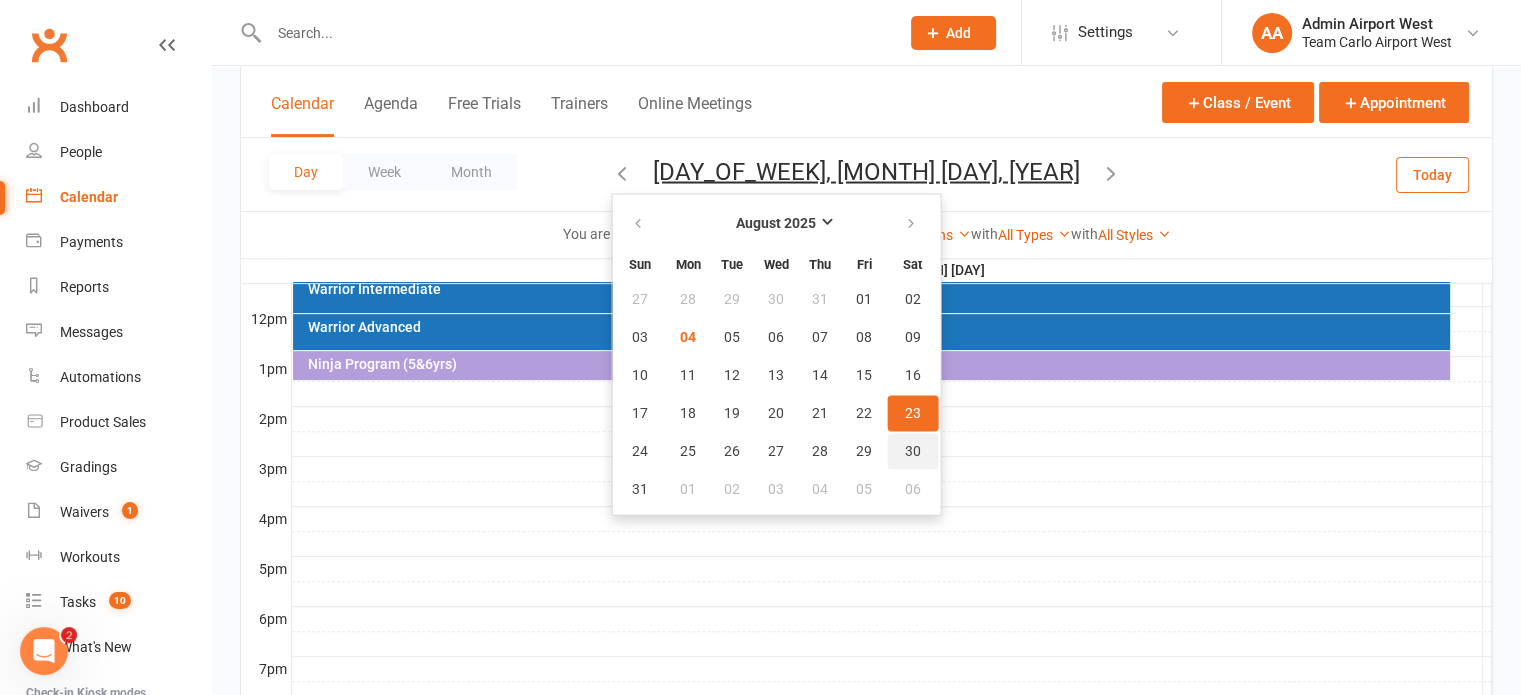 click on "30" at bounding box center [912, 451] 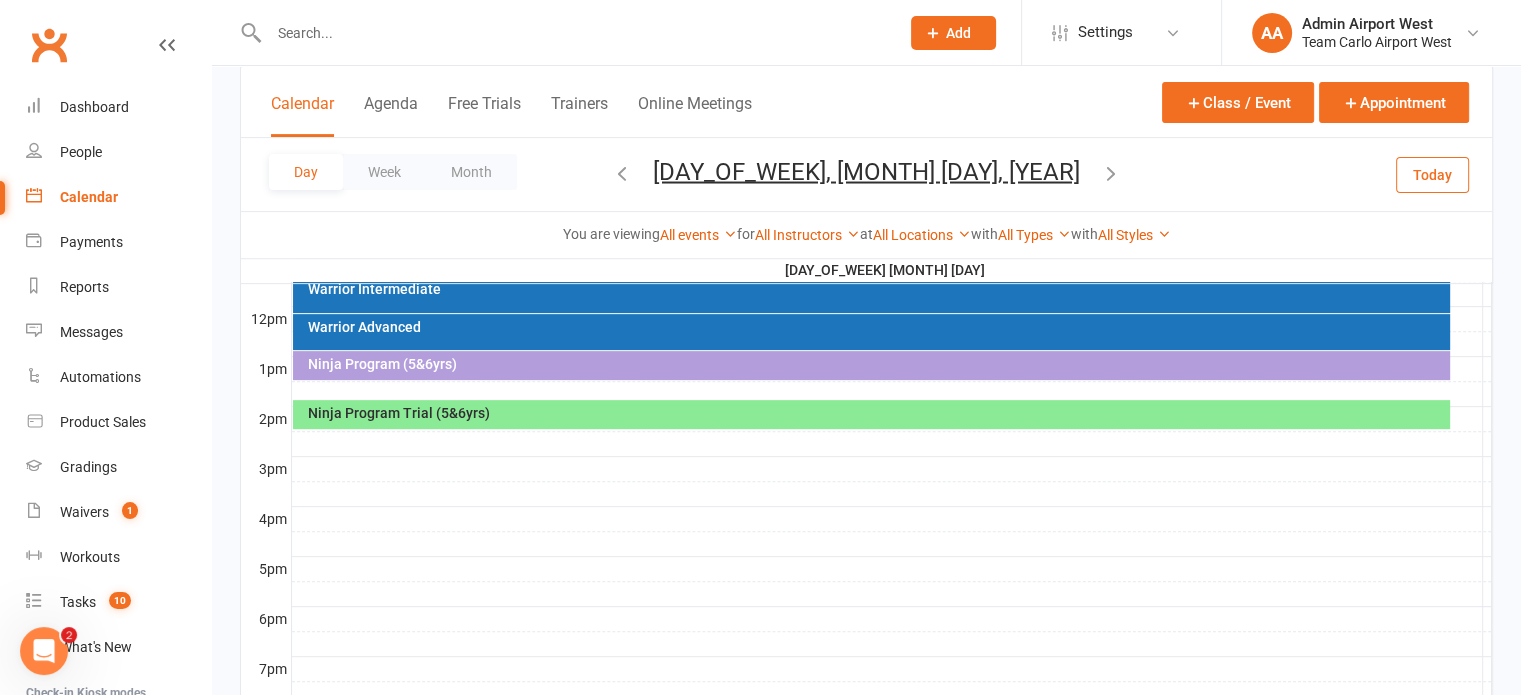 click on "Saturday, Aug 30, 2025
August 2025
Sun Mon Tue Wed Thu Fri Sat
27
28
29
30
31
01
02
03
04
05
06
07
08
09
10
11
12
13
14
15
16
17
18
19
20
21
22
23
24
25
26
27
28
29
30
31" at bounding box center (866, 174) 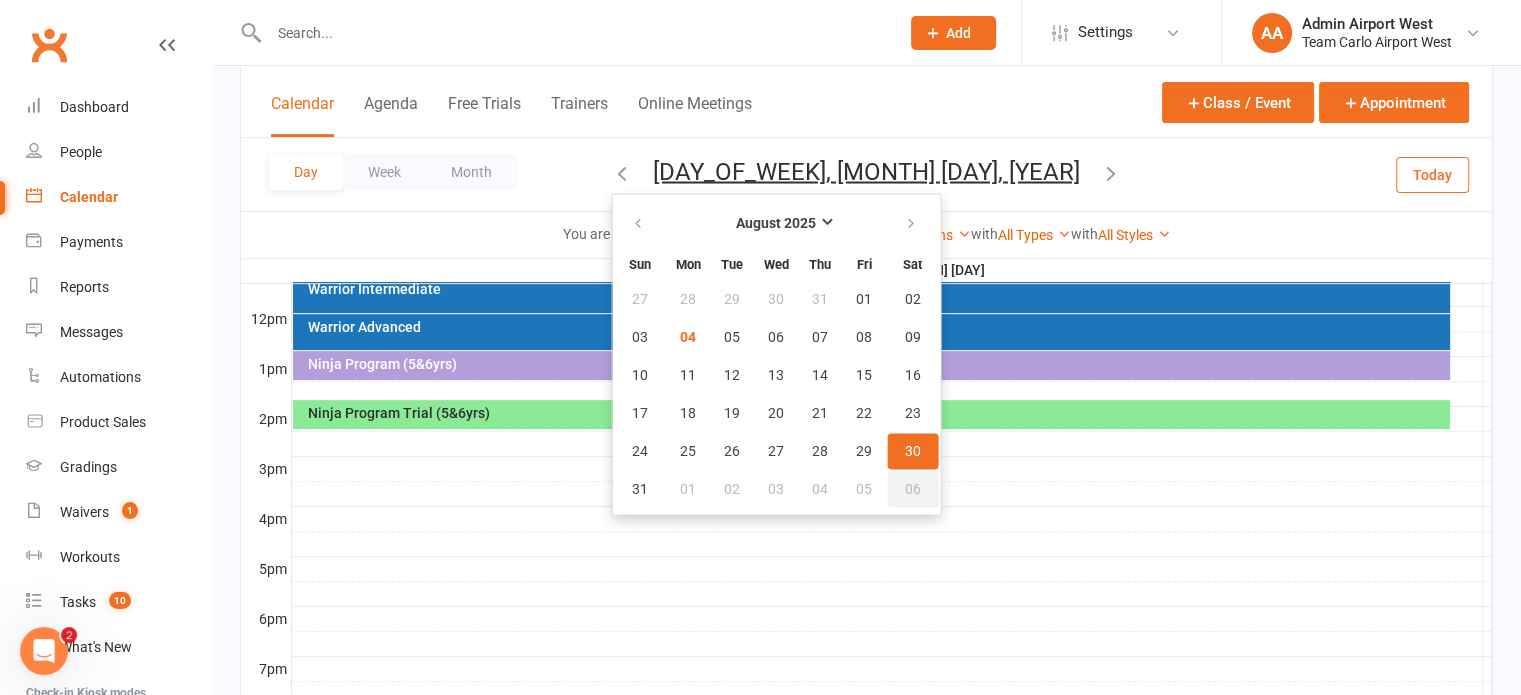 click on "06" at bounding box center (913, 489) 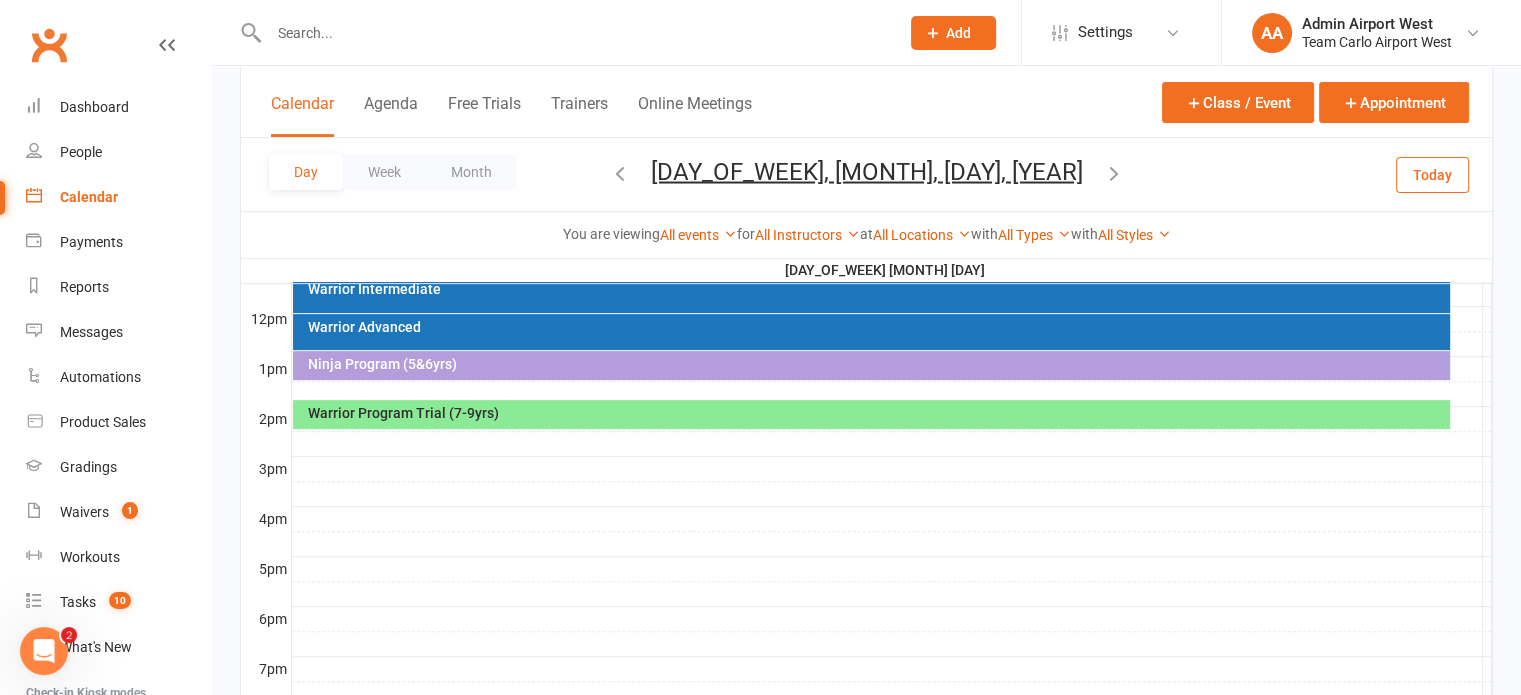 click on "Warrior Program Trial (7-9yrs)" at bounding box center (876, 413) 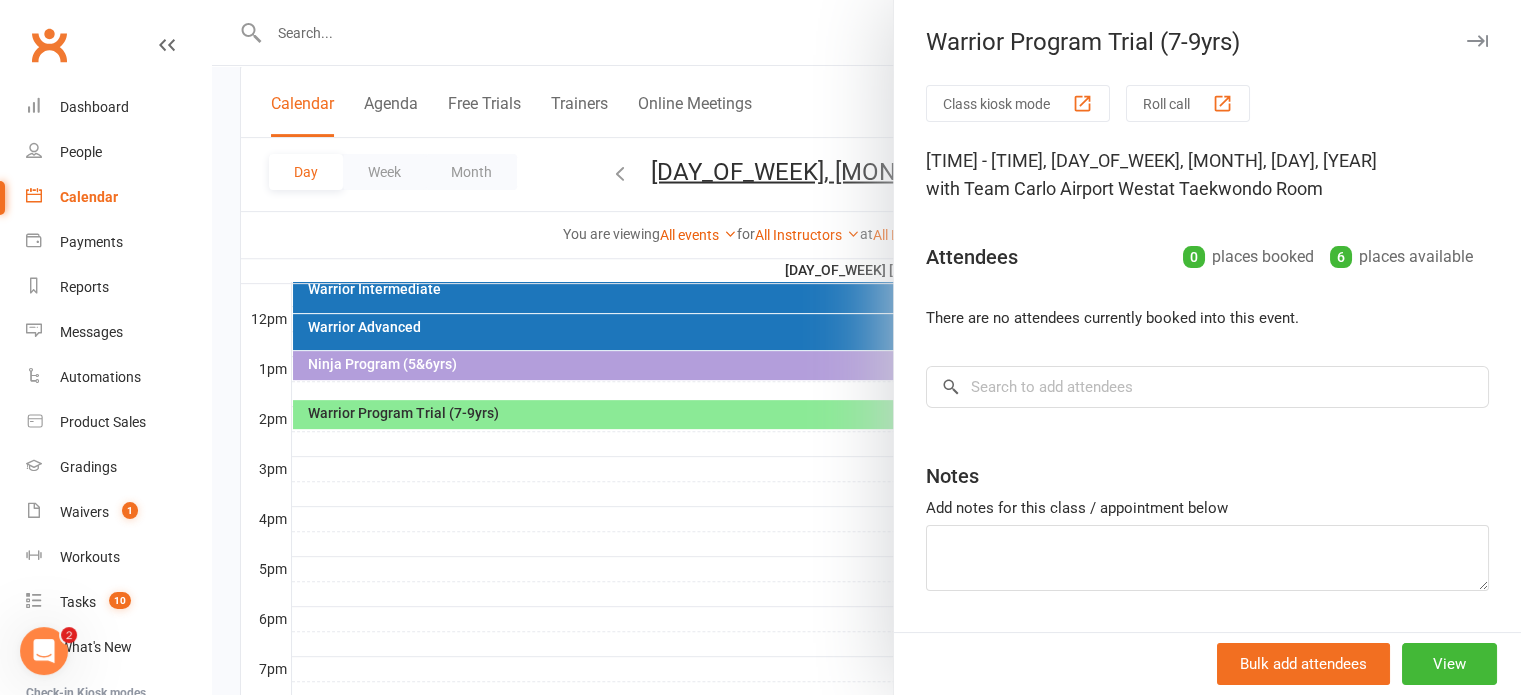 click at bounding box center (866, 347) 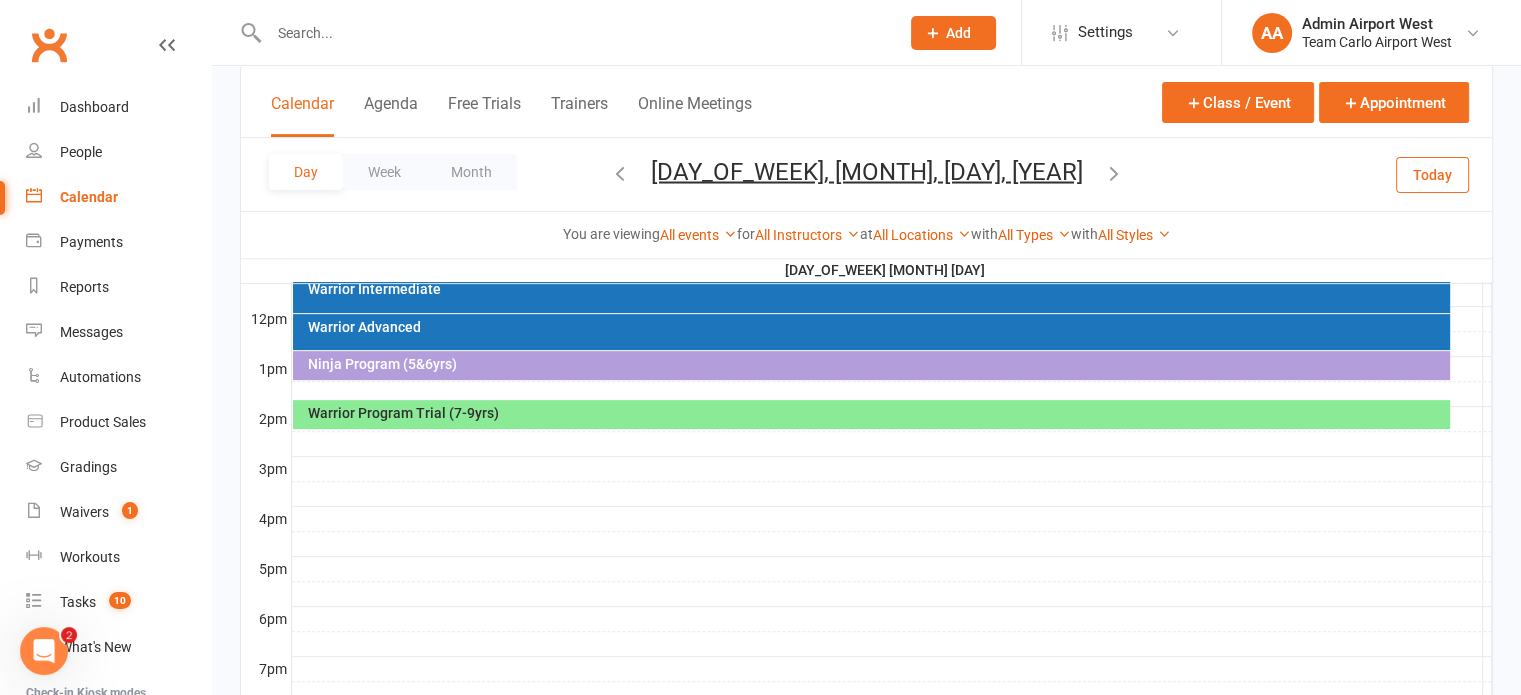 click on "Calendar" at bounding box center [89, 197] 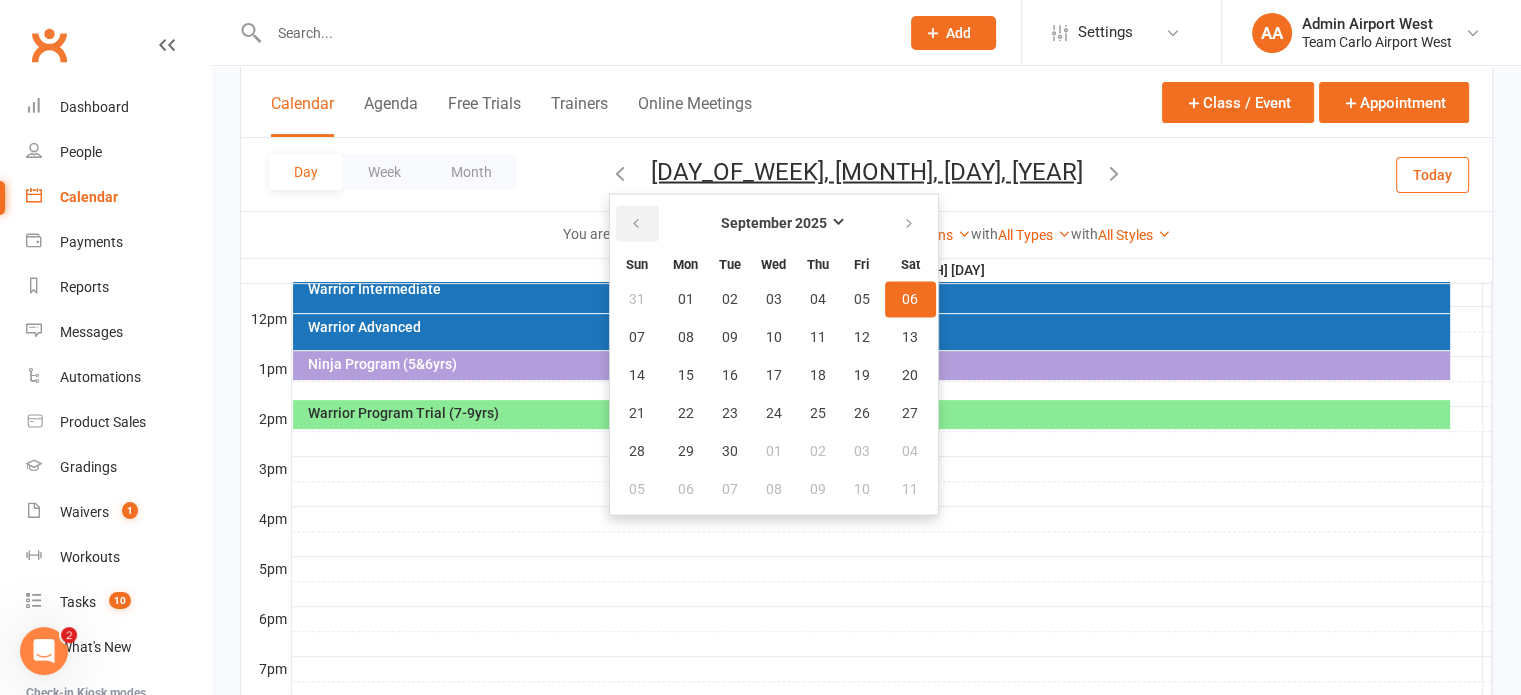 click at bounding box center [636, 223] 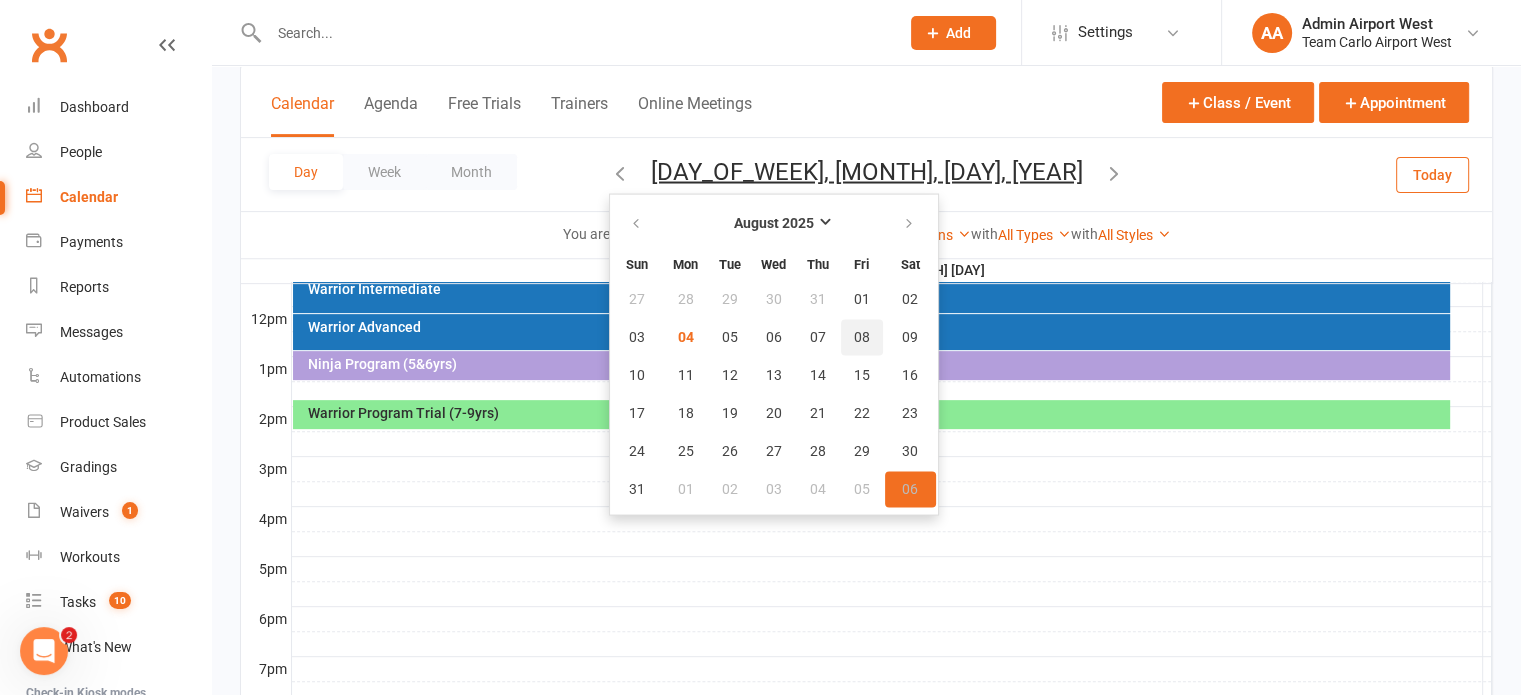 click on "08" at bounding box center [862, 337] 